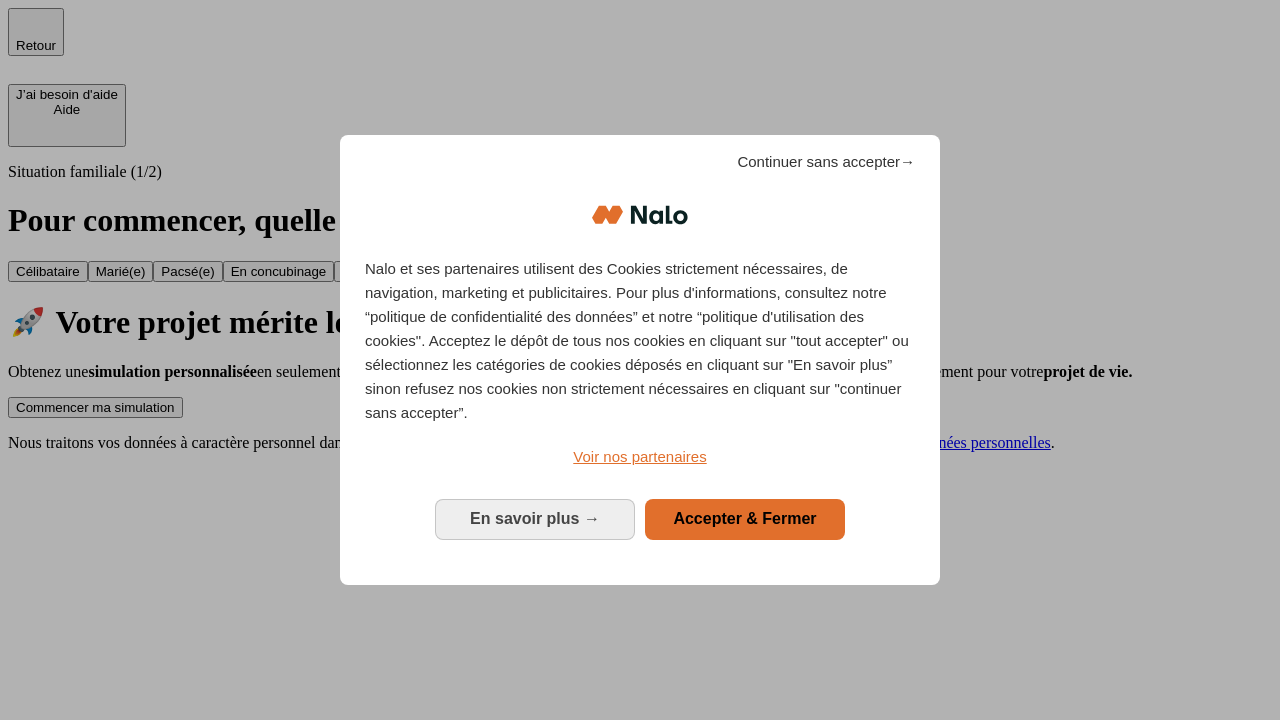 scroll, scrollTop: 0, scrollLeft: 0, axis: both 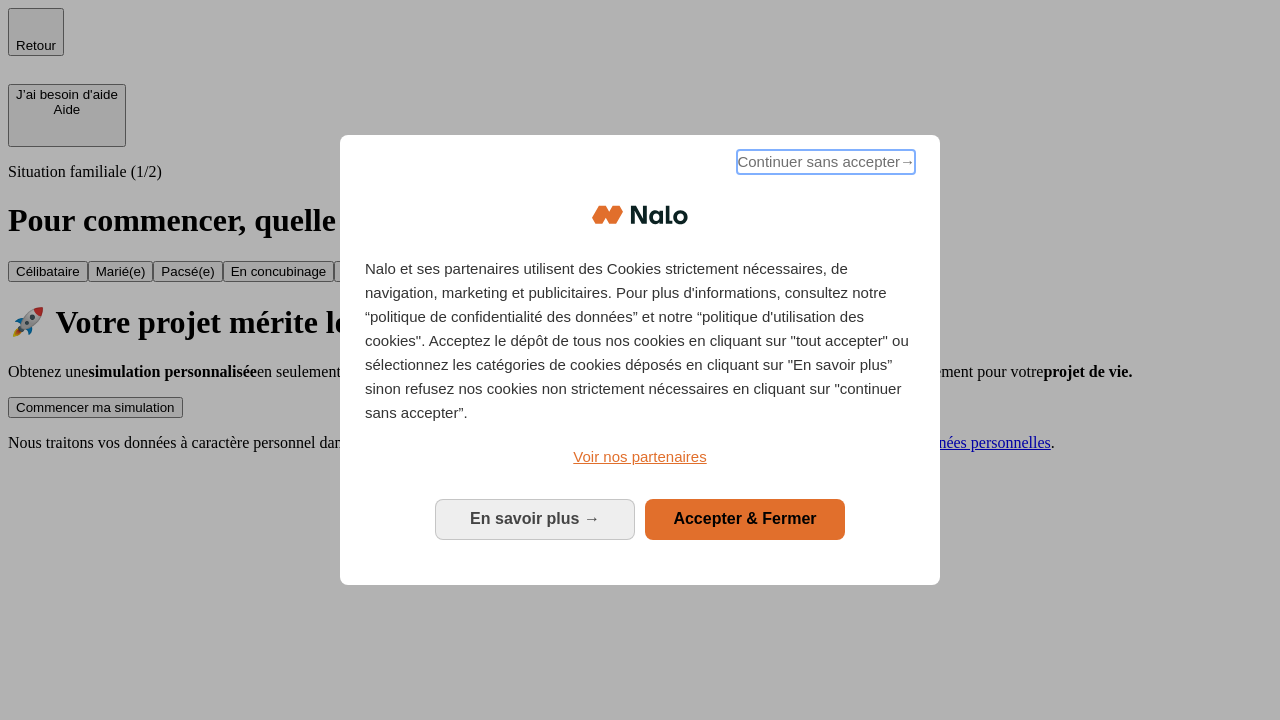 click on "Continuer sans accepter  →" at bounding box center (826, 162) 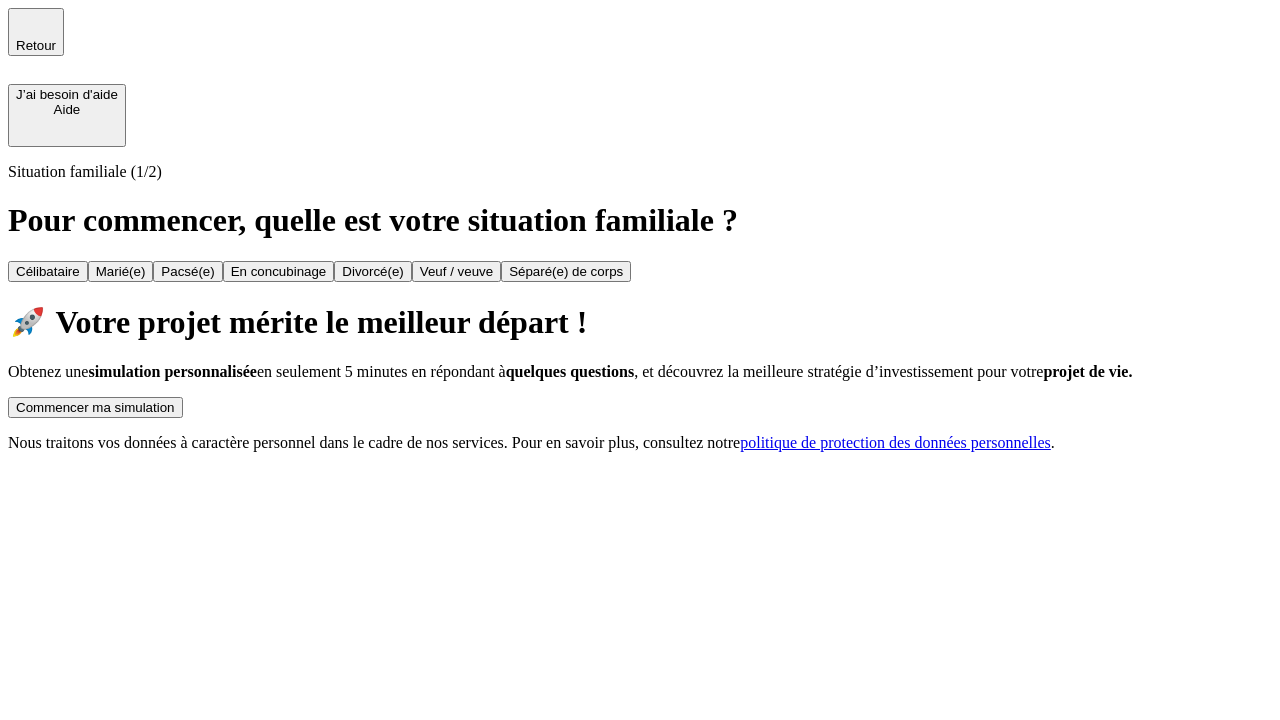 click on "Commencer ma simulation" at bounding box center (95, 407) 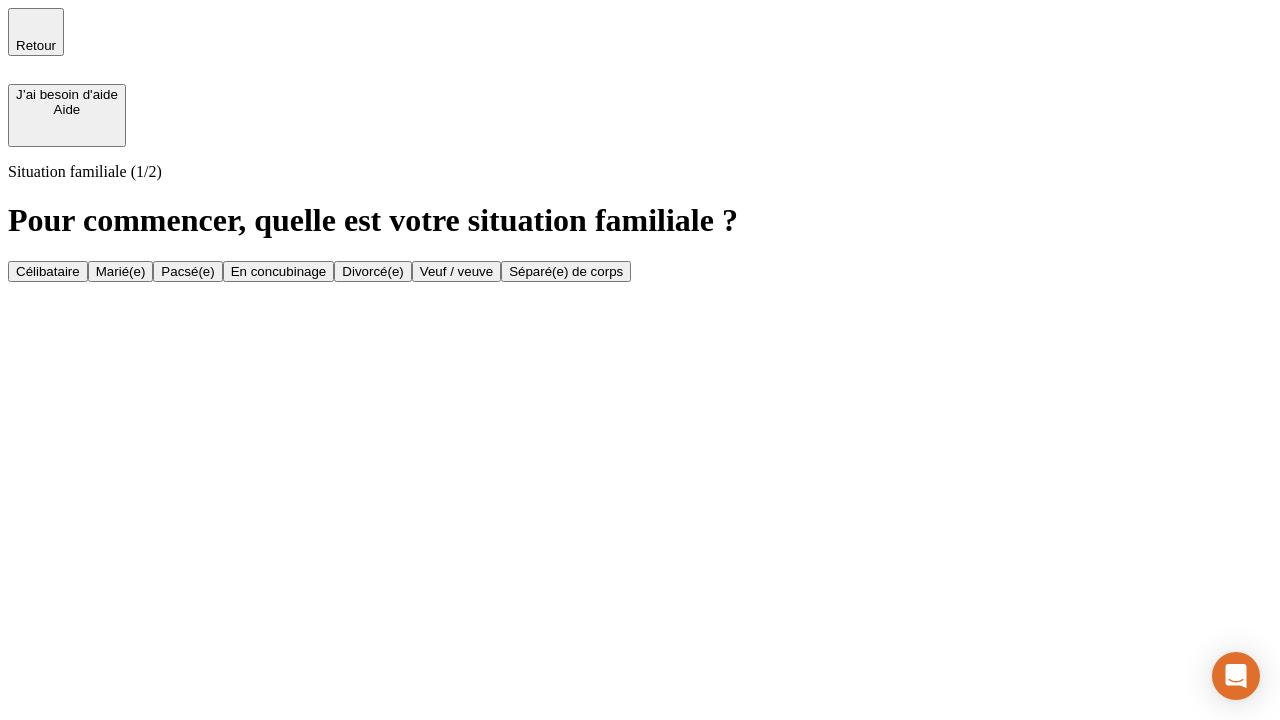 click on "Marié(e)" at bounding box center [121, 271] 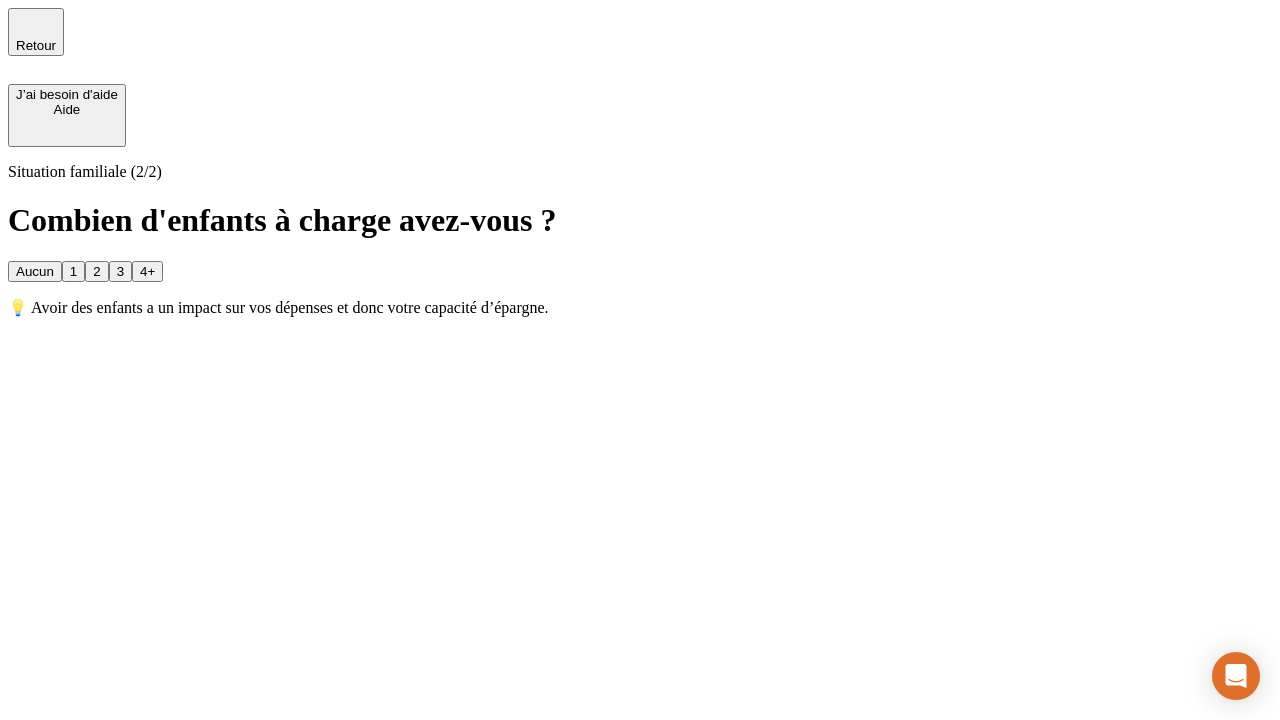 click on "1" at bounding box center (73, 271) 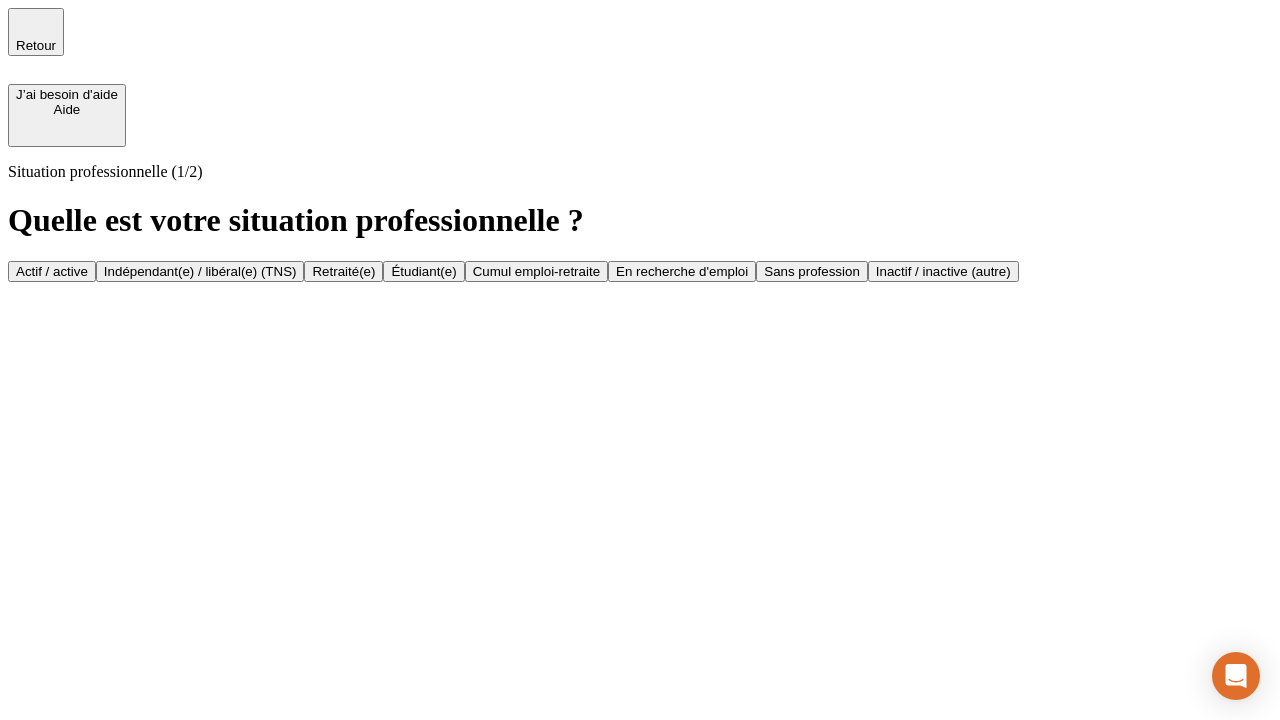 click on "Actif / active" at bounding box center (52, 271) 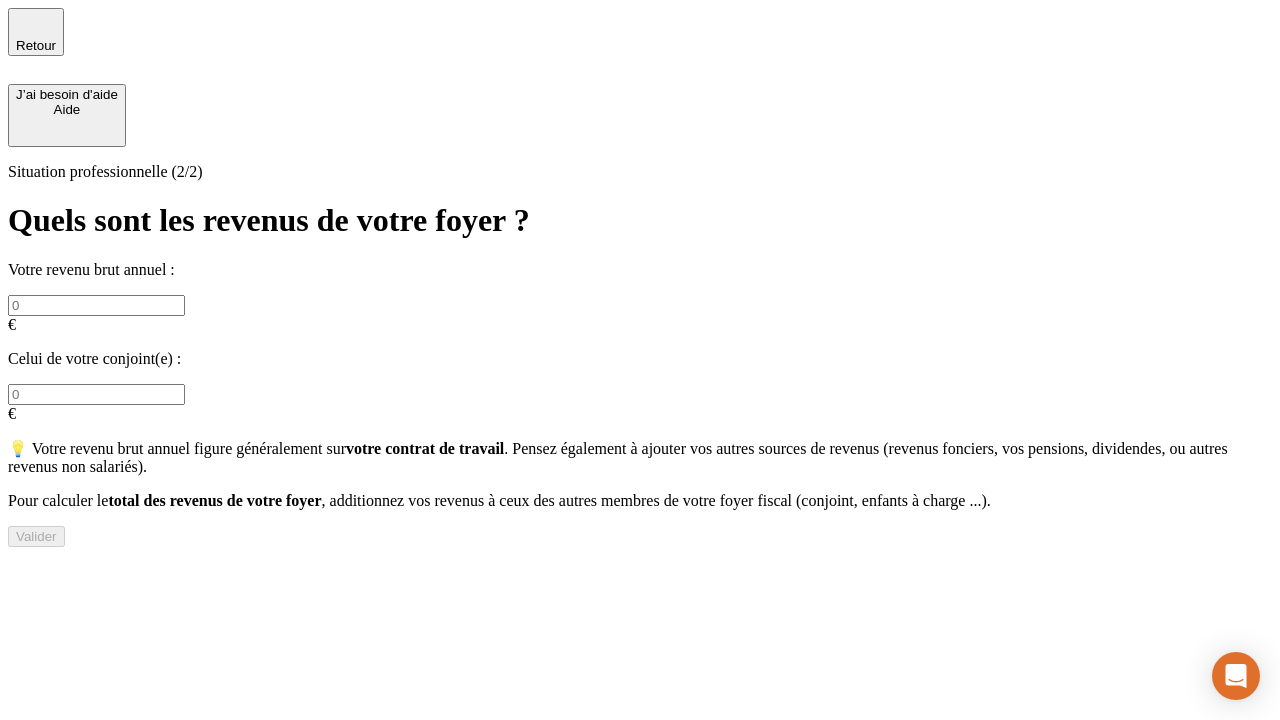 click at bounding box center [96, 305] 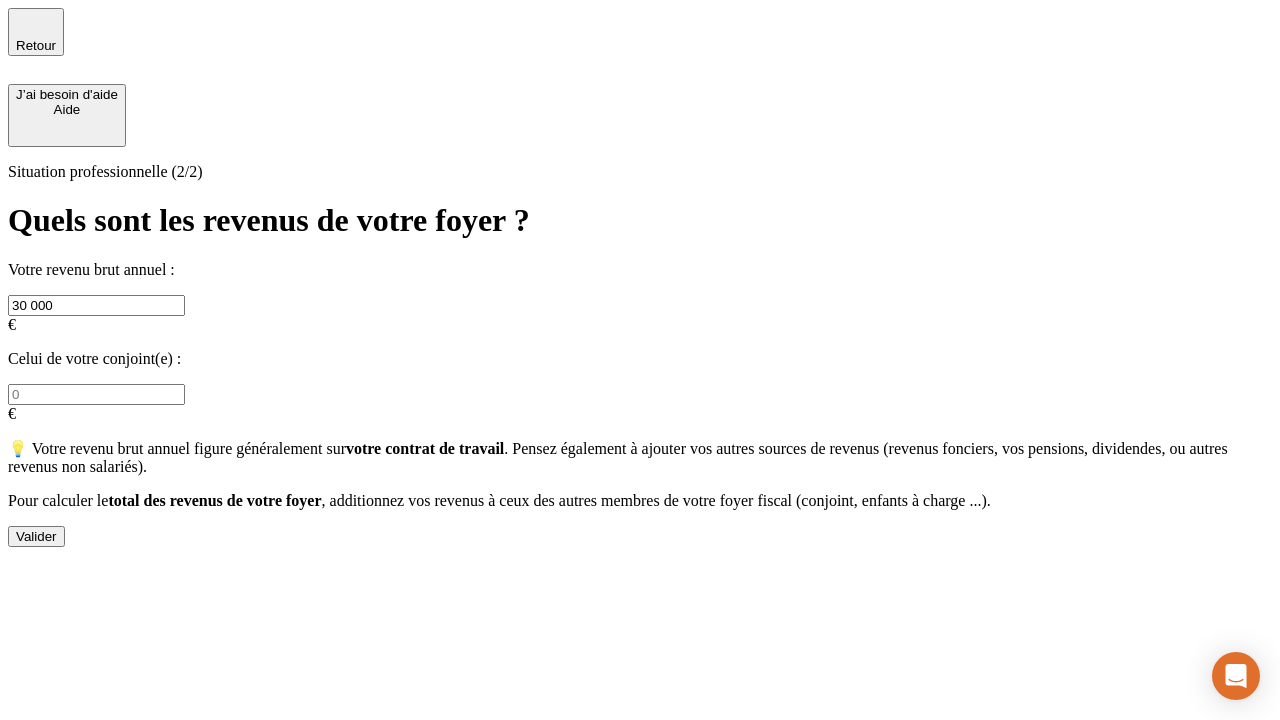 type on "30 000" 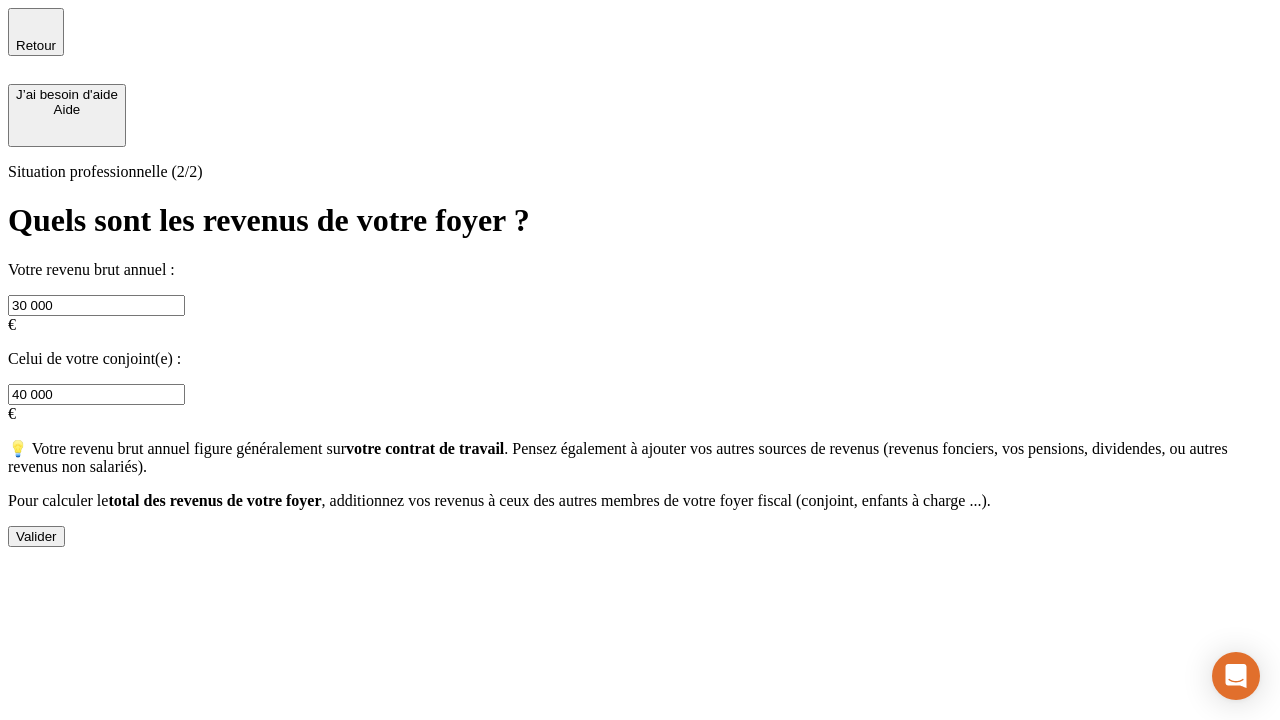 type on "40 000" 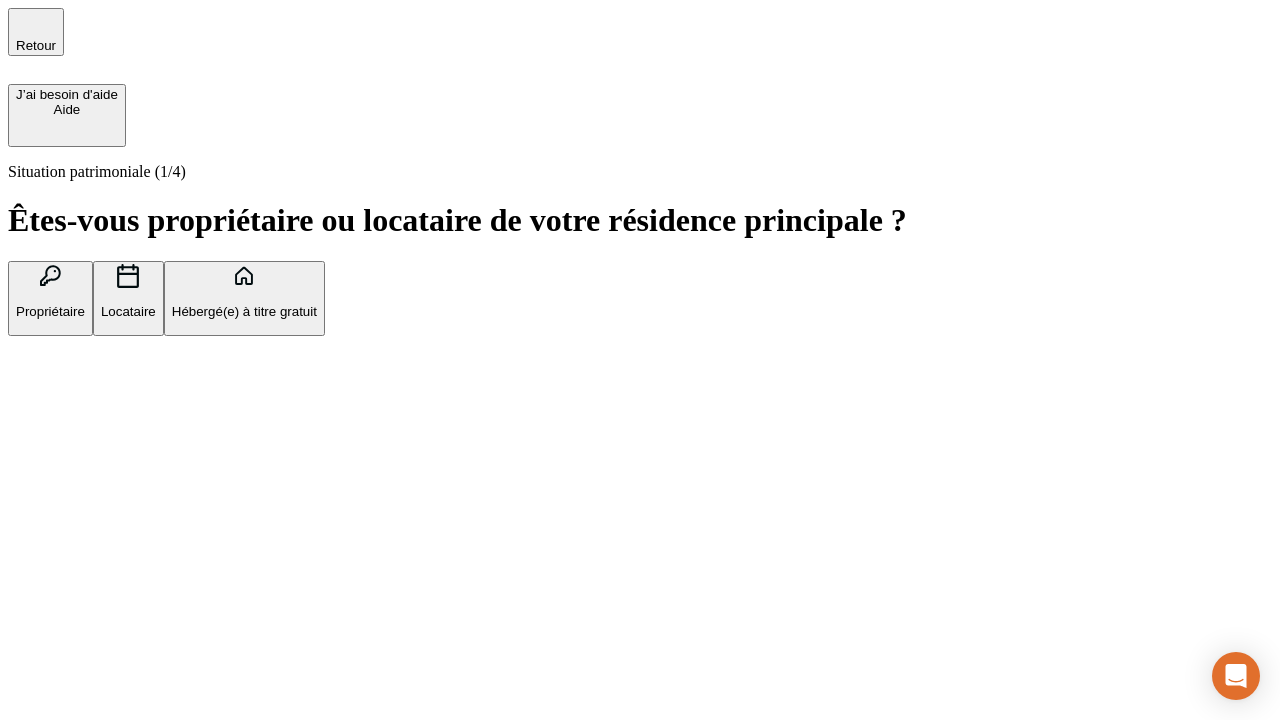 click on "Propriétaire" at bounding box center [50, 311] 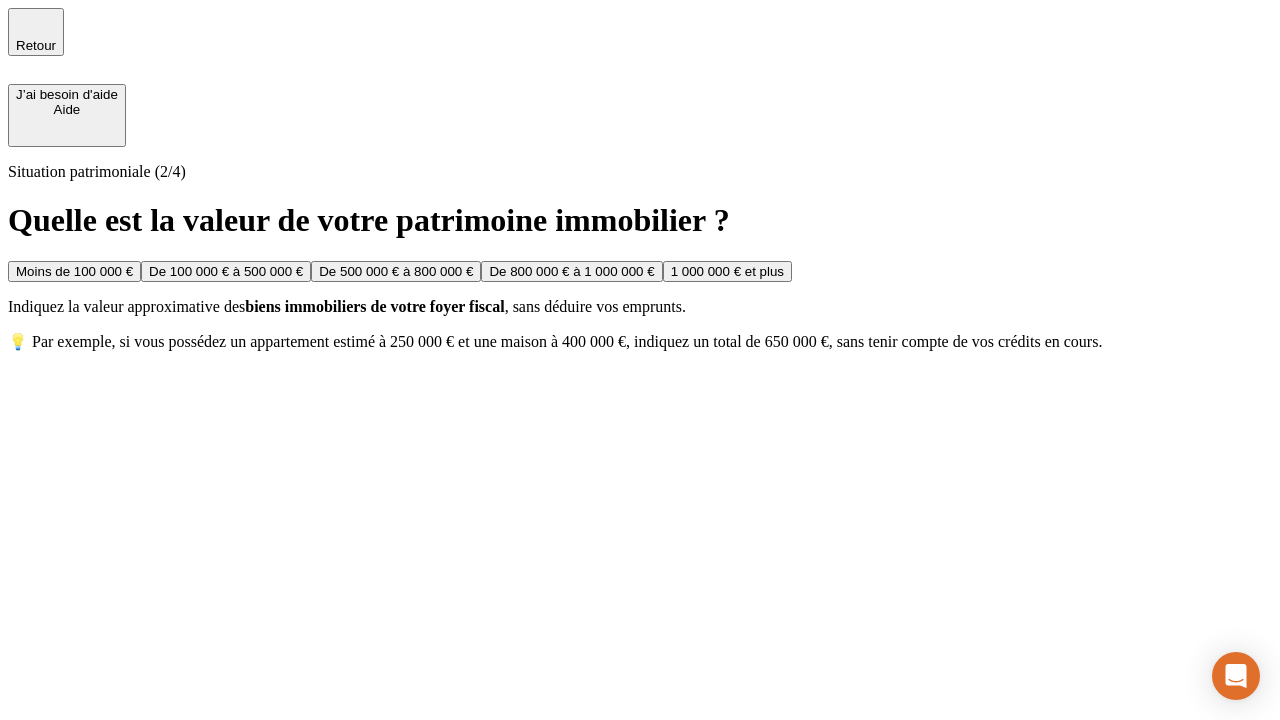 click on "De 100 000 € à 500 000 €" at bounding box center (226, 271) 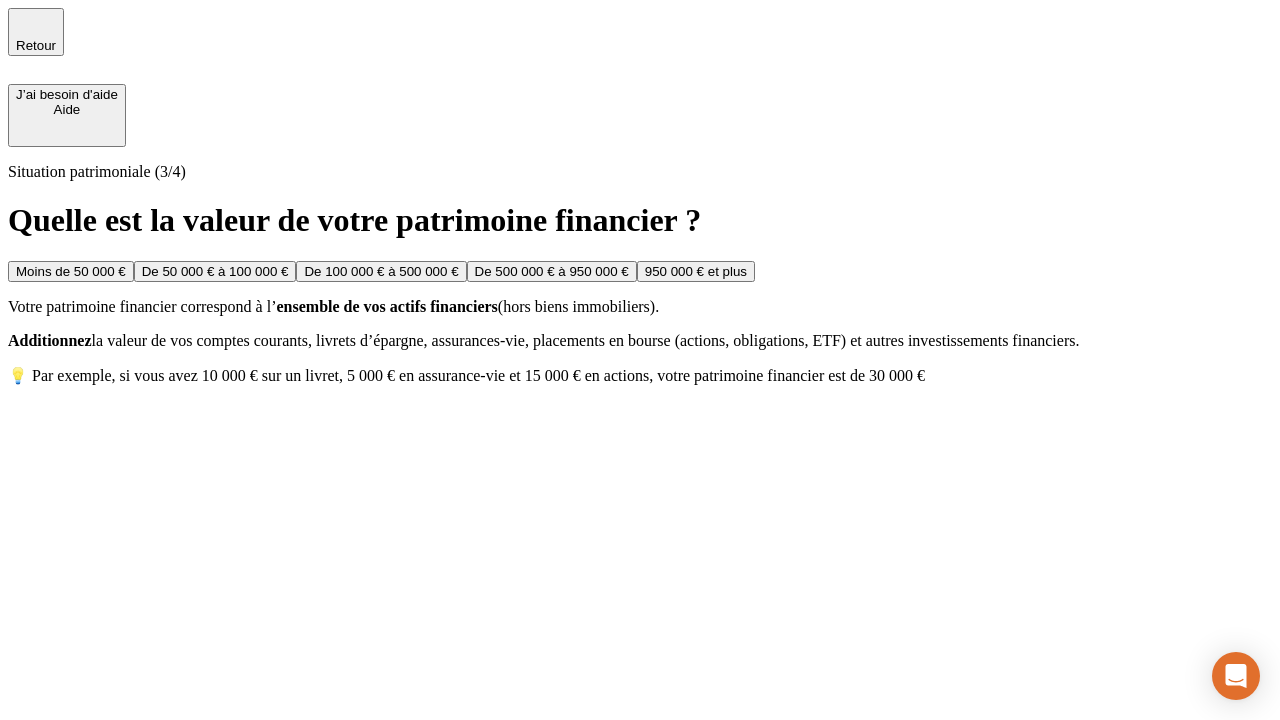 click on "Moins de 50 000 €" at bounding box center (71, 271) 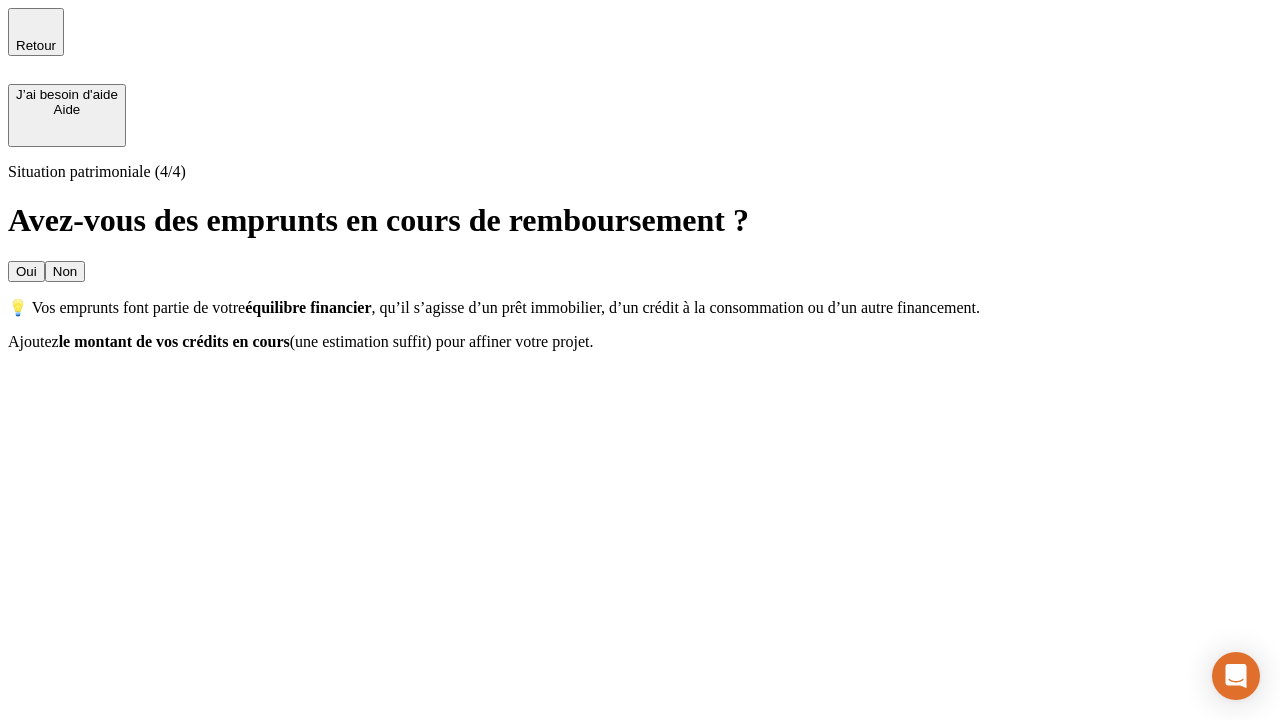 click on "Oui" at bounding box center (26, 271) 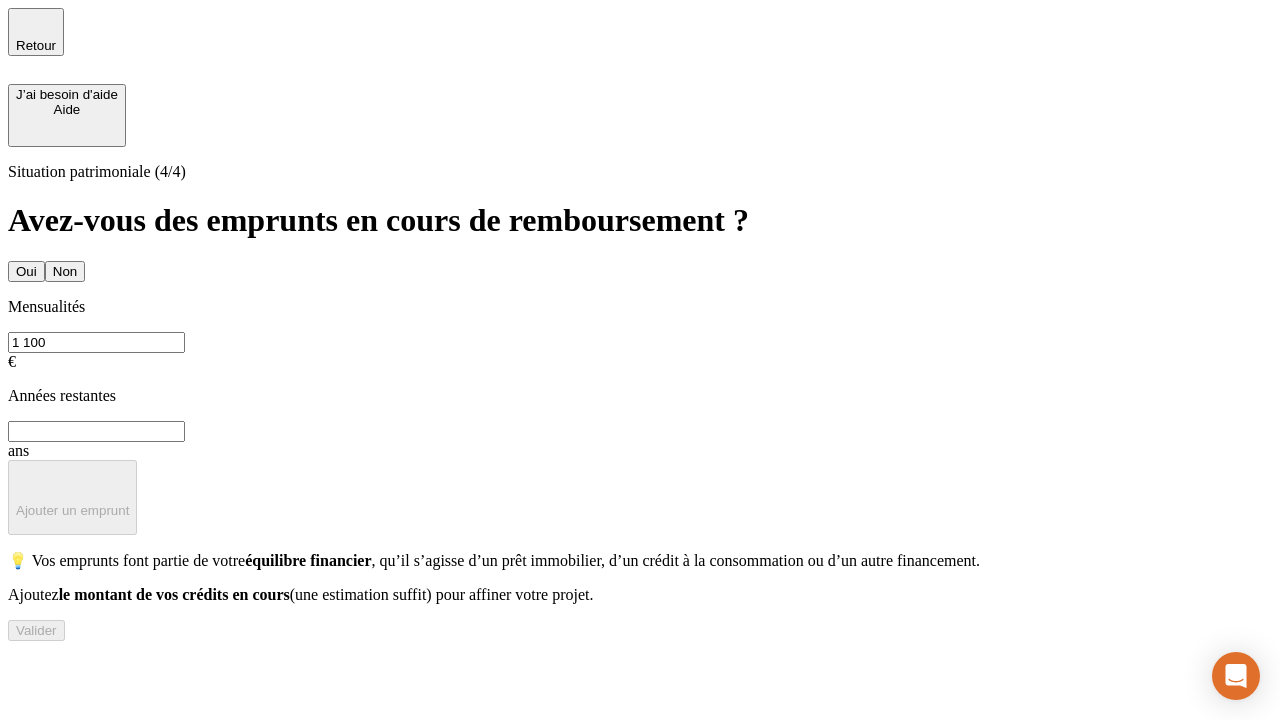 type on "1 100" 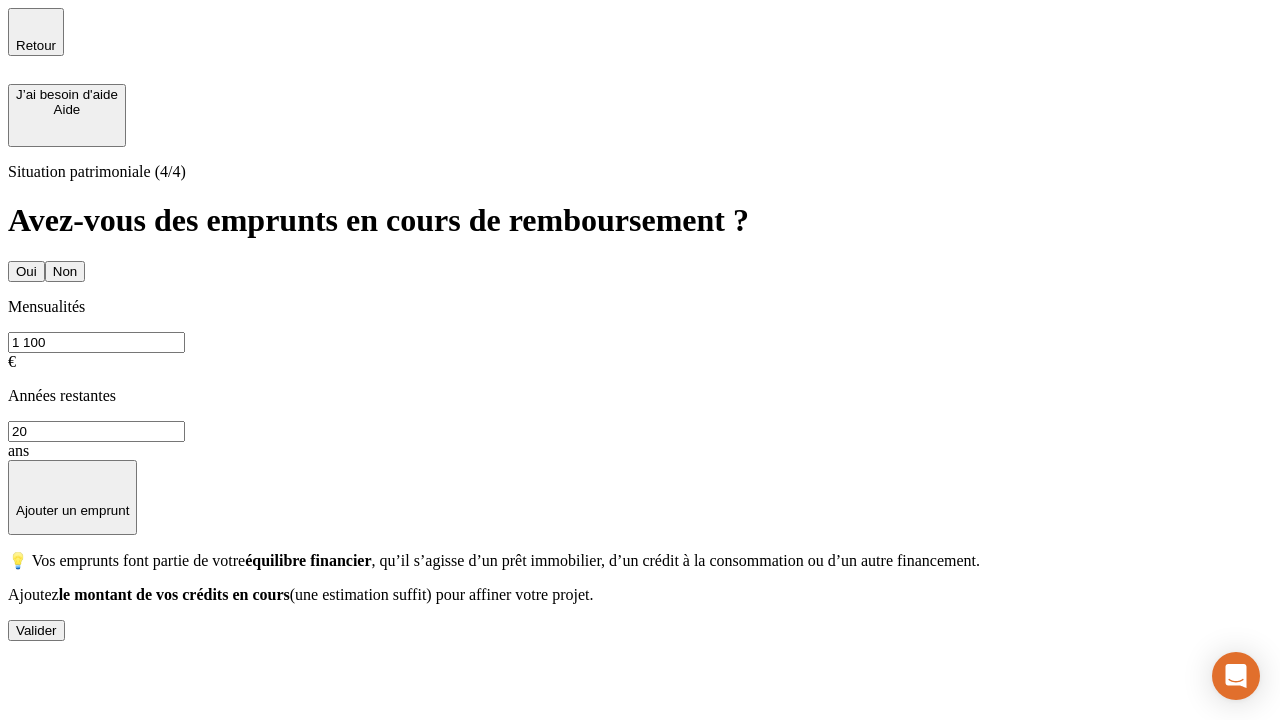 type on "20" 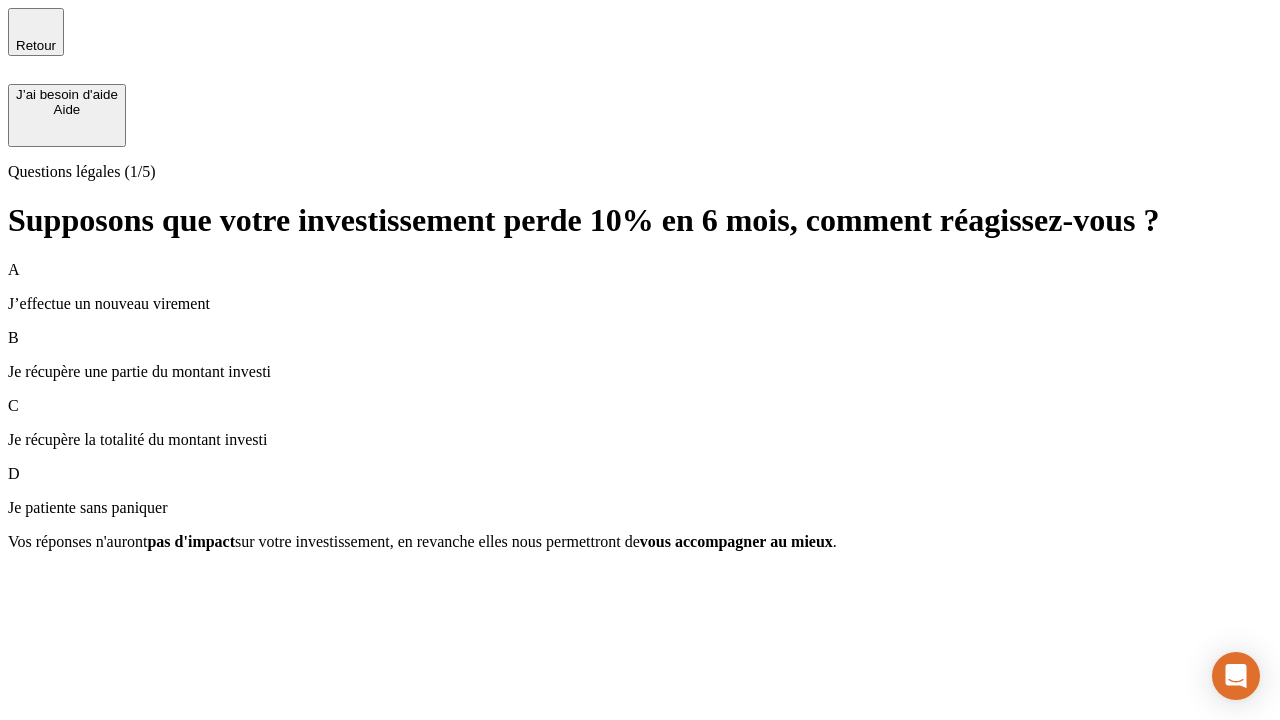 click on "Je récupère une partie du montant investi" at bounding box center [640, 372] 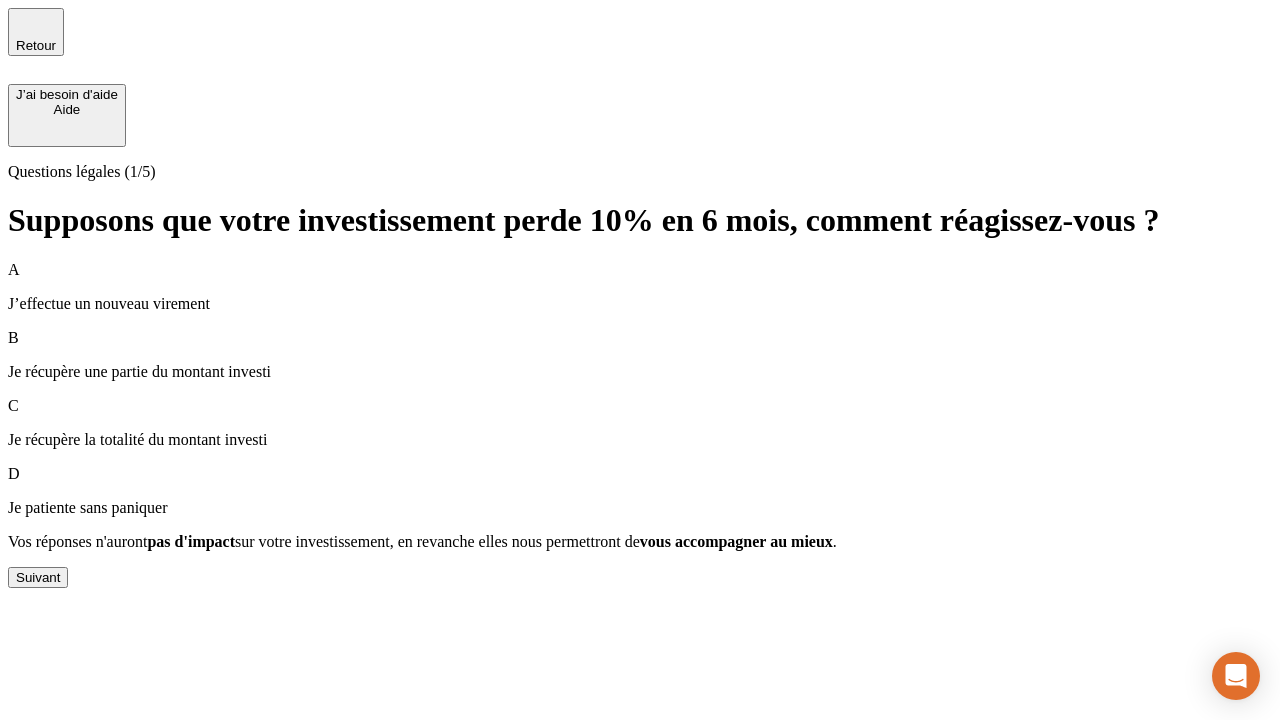 click on "Suivant" at bounding box center [38, 577] 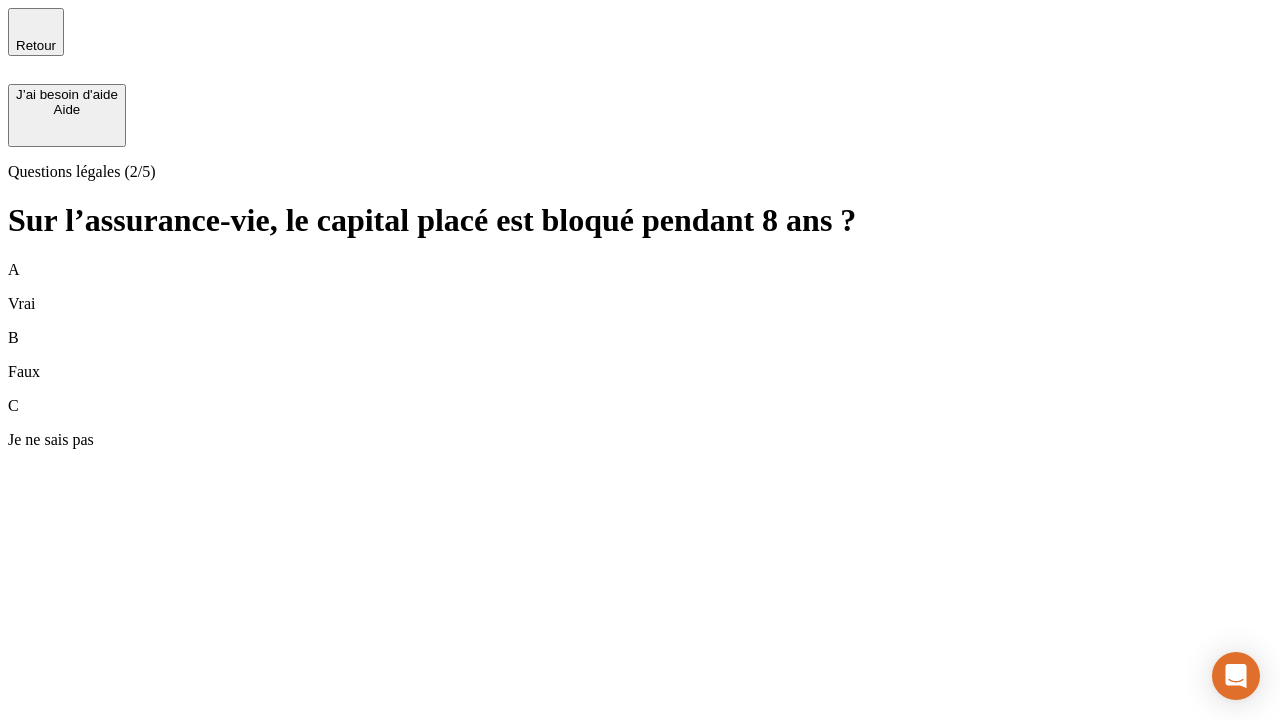 click on "A Vrai" at bounding box center [640, 287] 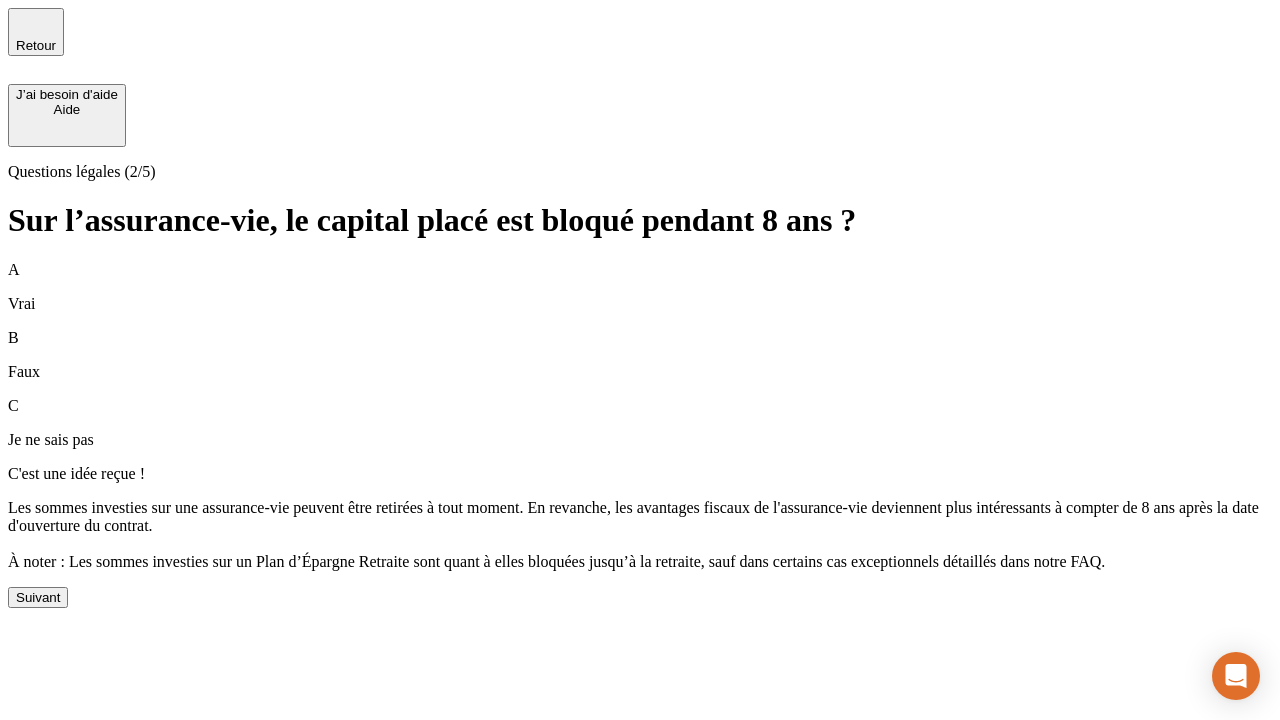 scroll, scrollTop: 44, scrollLeft: 0, axis: vertical 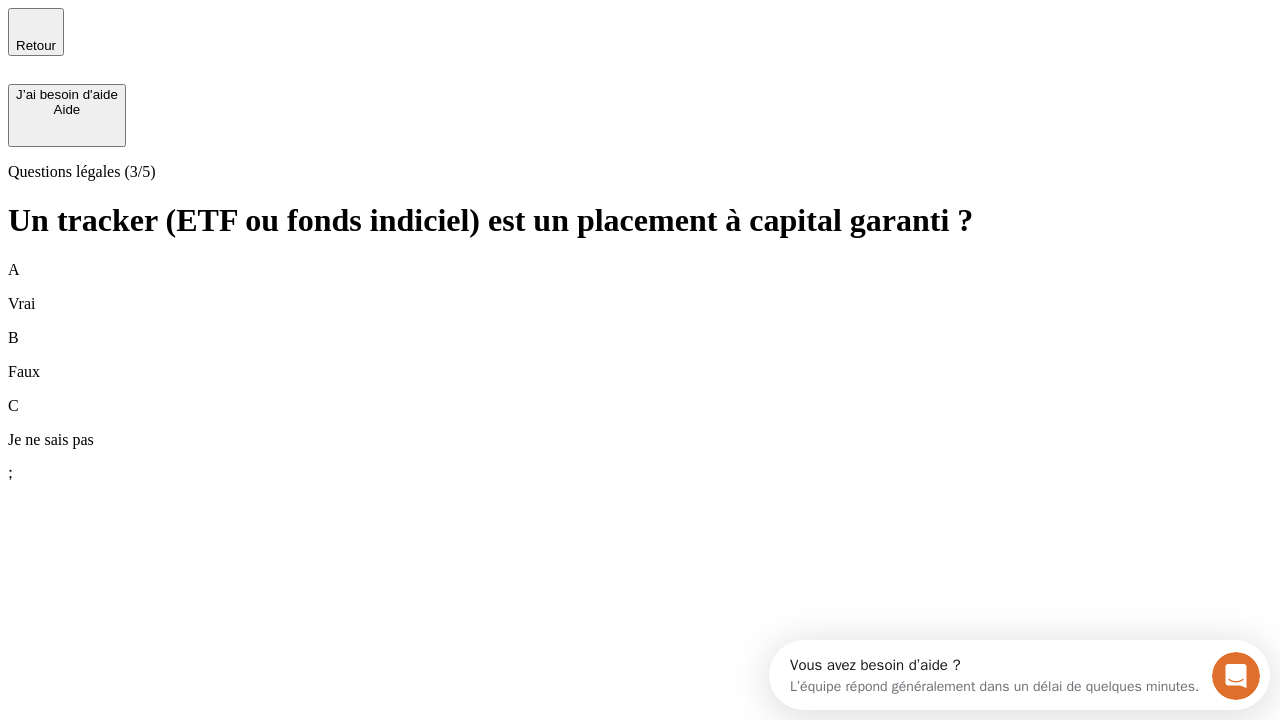 click on "B Faux" at bounding box center [640, 355] 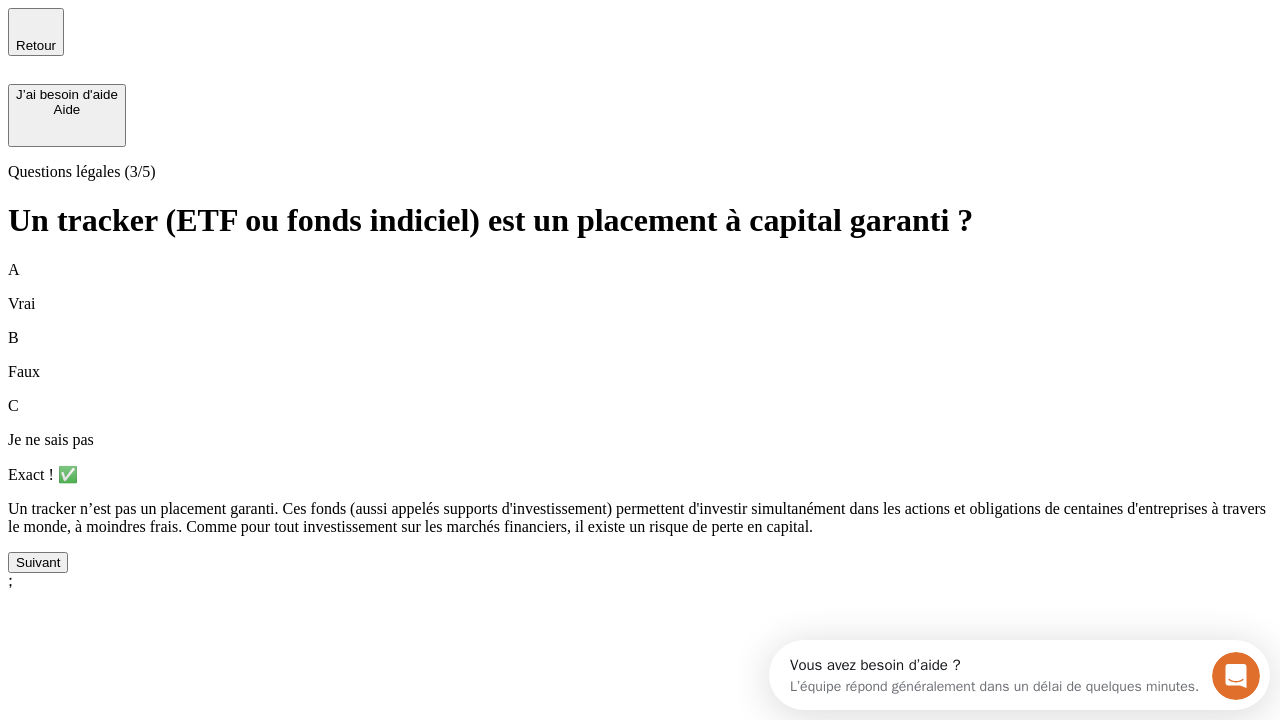 click on "Suivant" at bounding box center (38, 562) 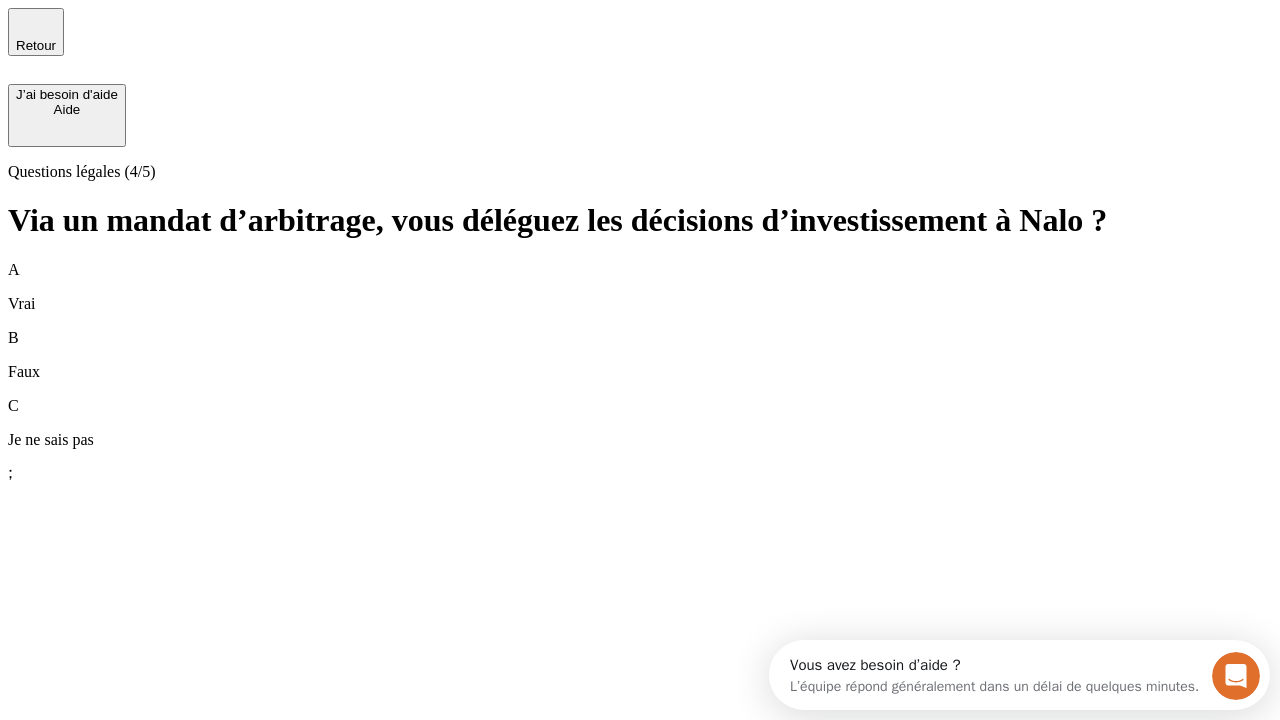click on "A Vrai" at bounding box center (640, 287) 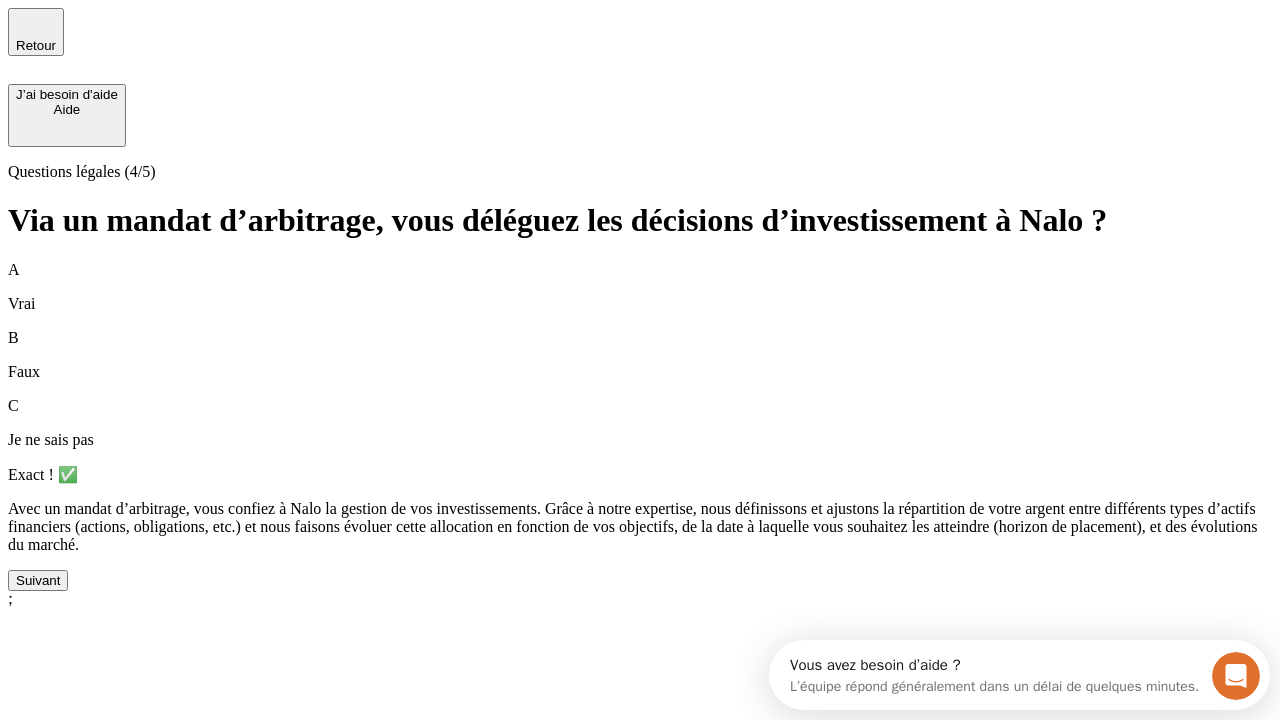 click on "Suivant" at bounding box center [38, 580] 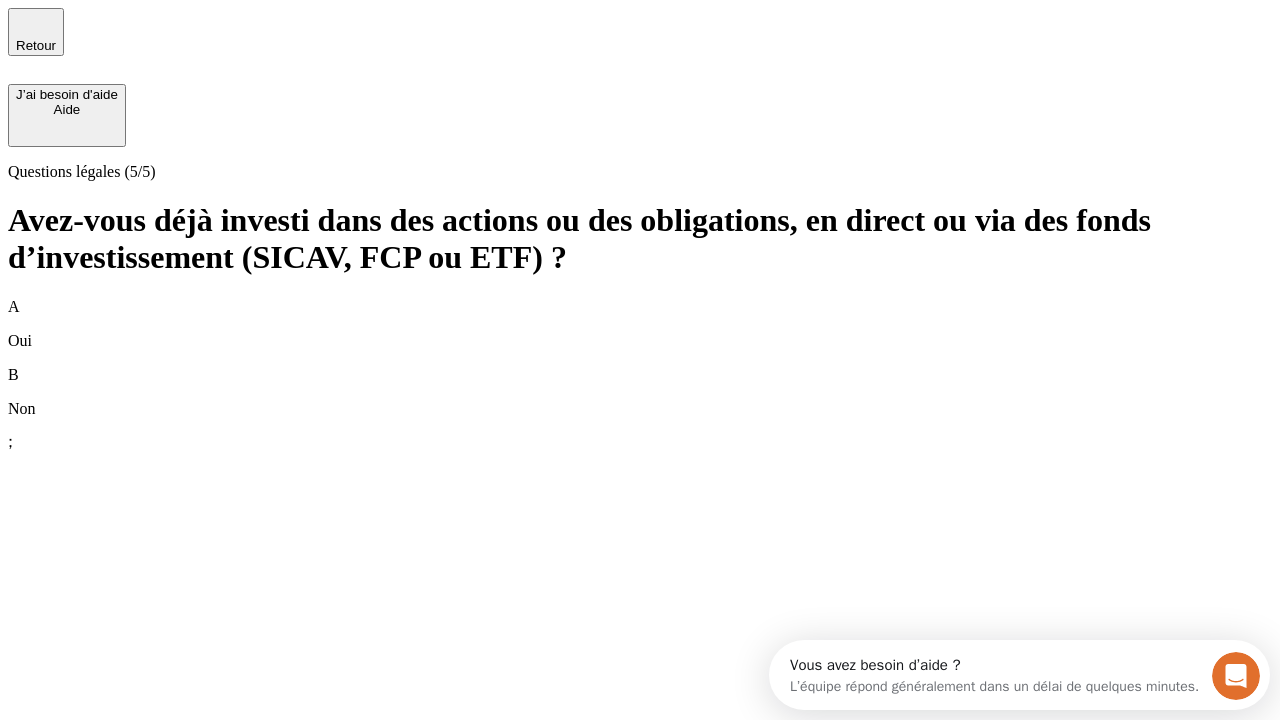 click on "B Non" at bounding box center [640, 392] 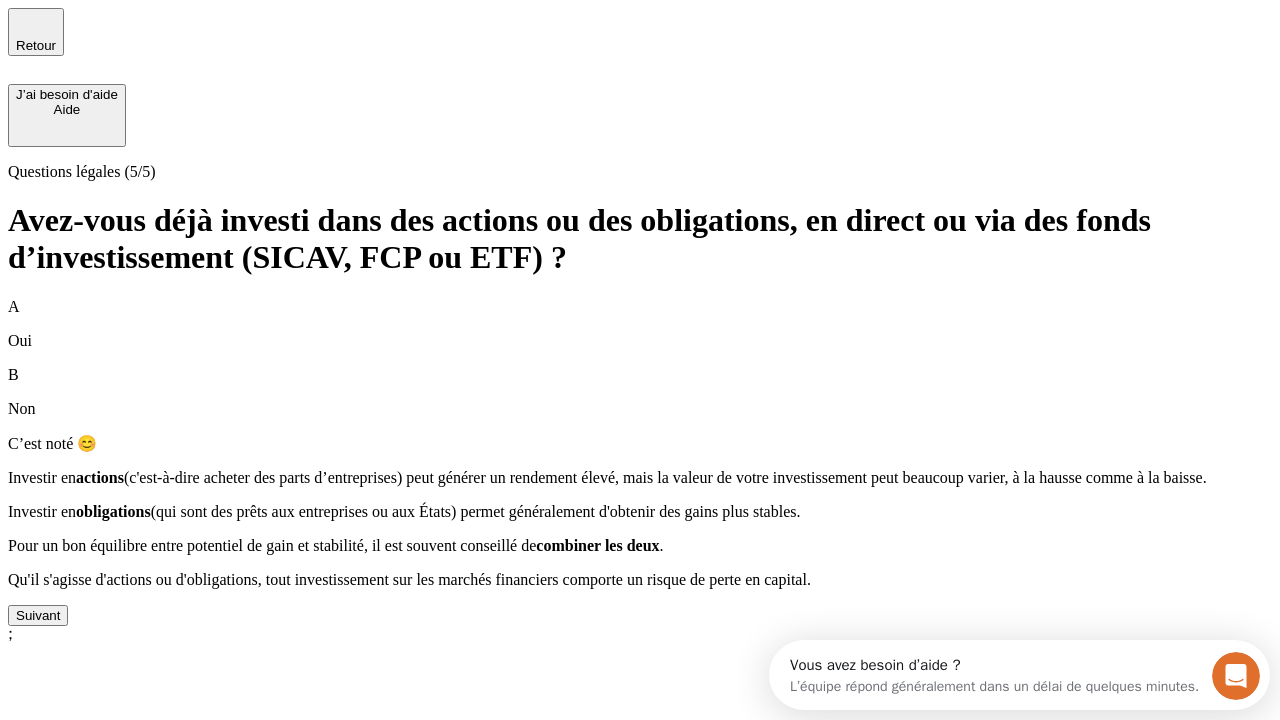 click on "Suivant" at bounding box center [38, 615] 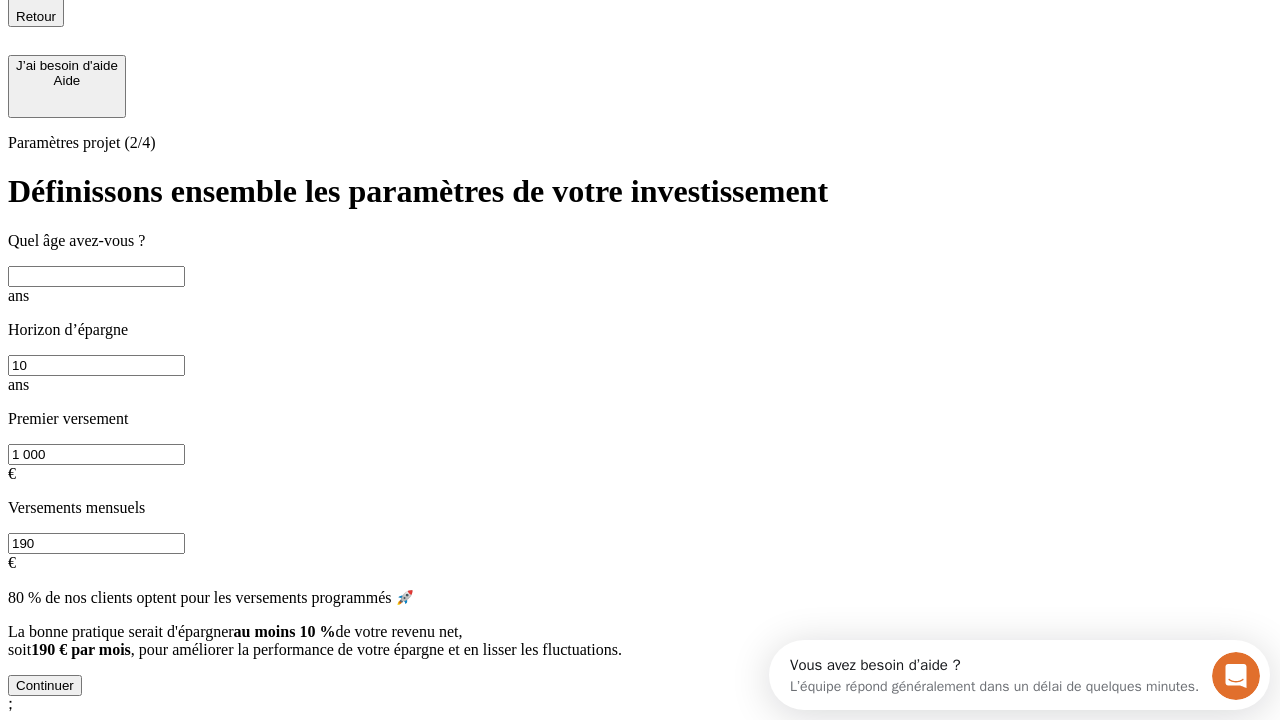 scroll, scrollTop: 22, scrollLeft: 0, axis: vertical 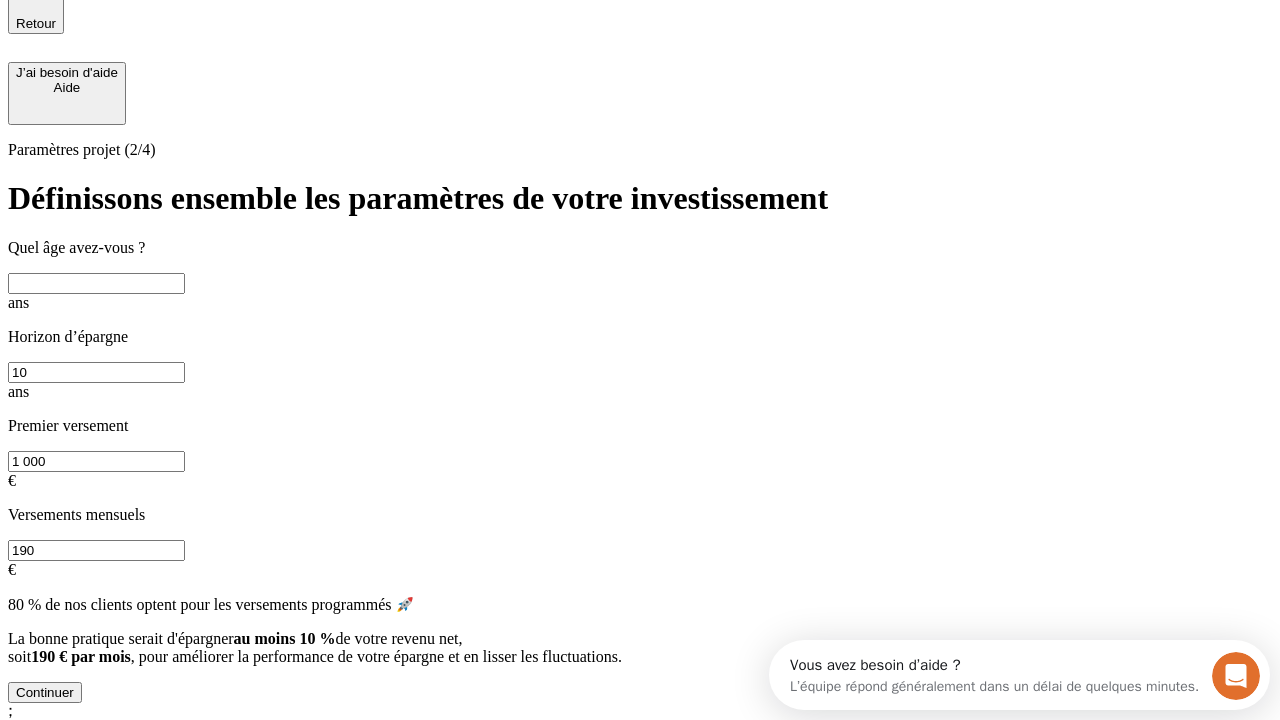 click at bounding box center (96, 283) 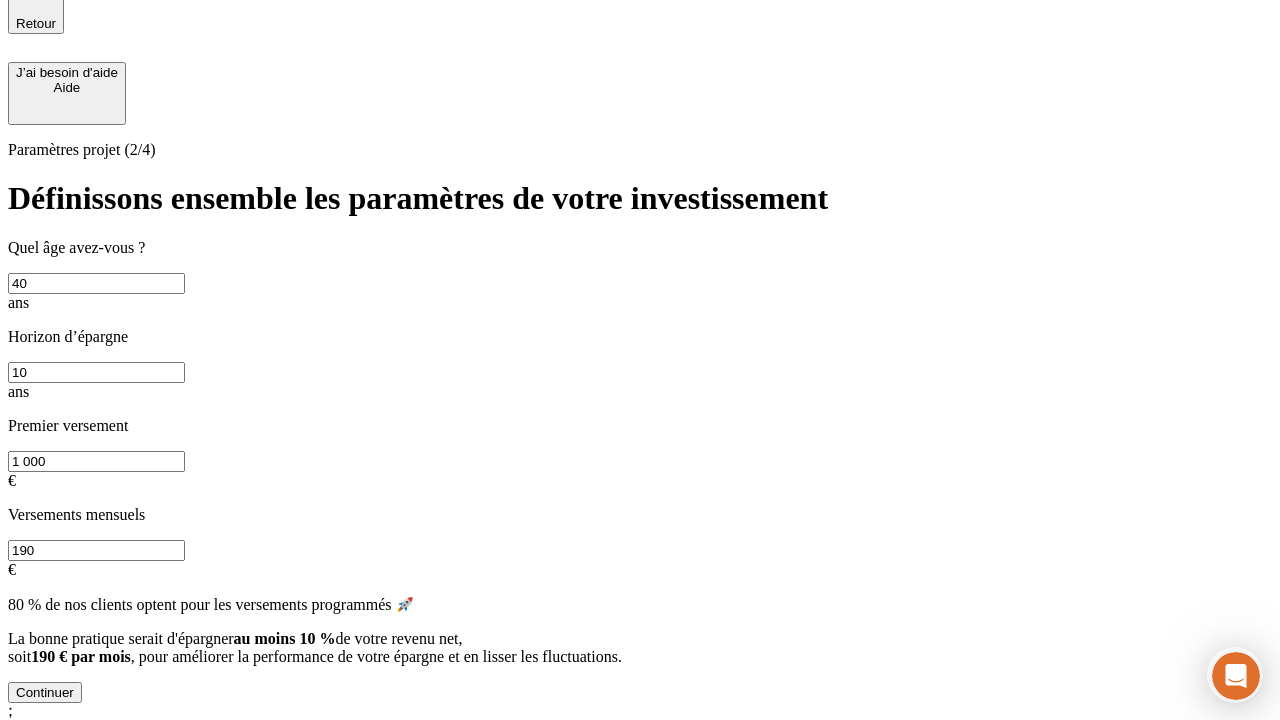 type on "40" 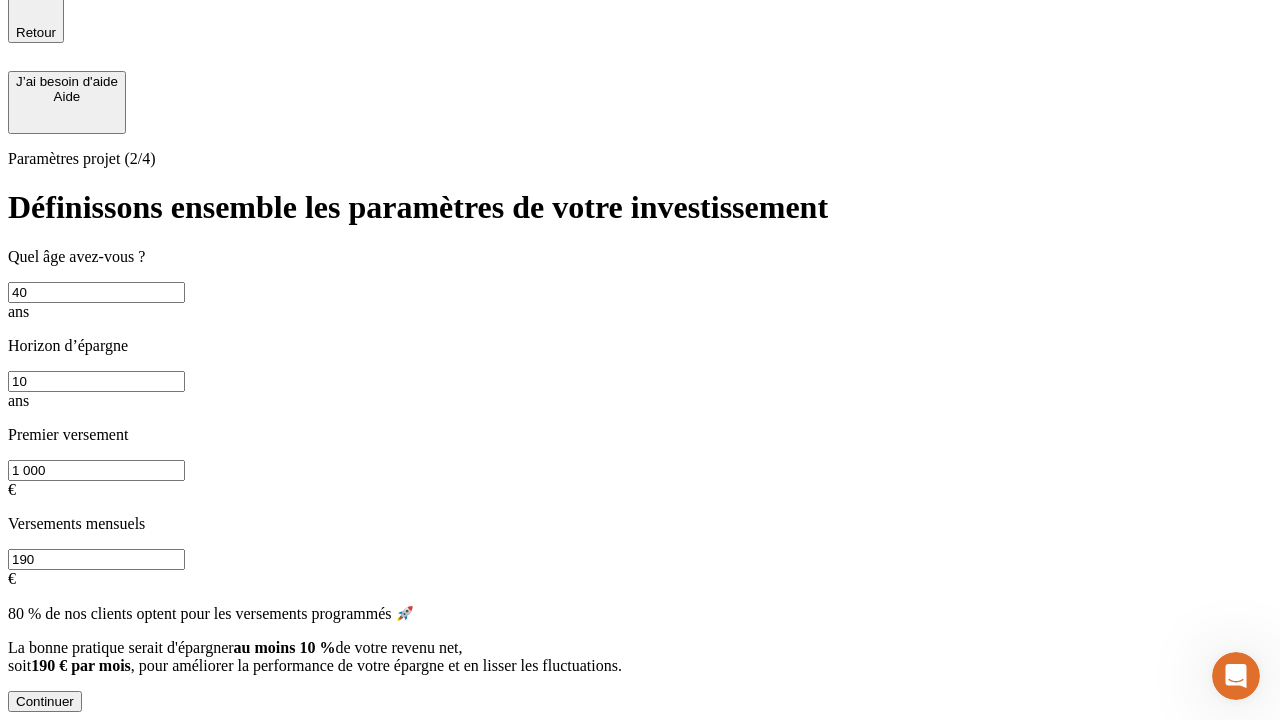 scroll, scrollTop: 4, scrollLeft: 0, axis: vertical 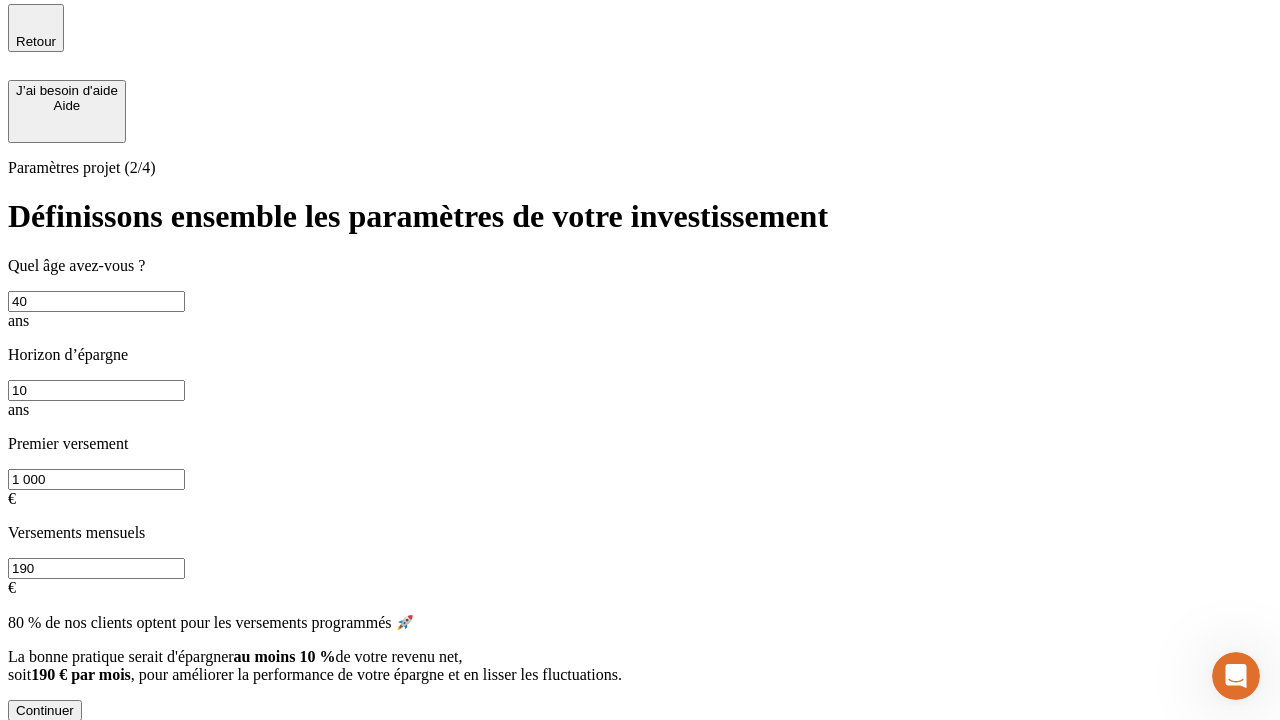 click on "1 000" at bounding box center (96, 479) 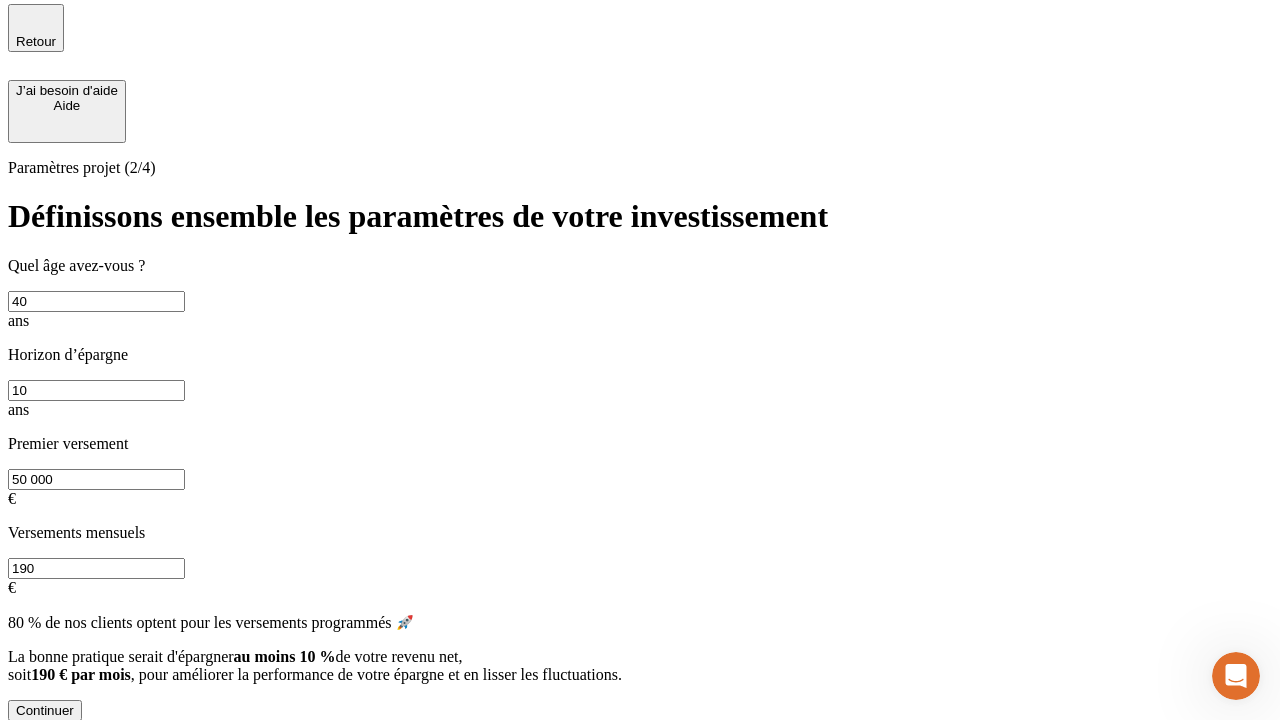 type on "50 000" 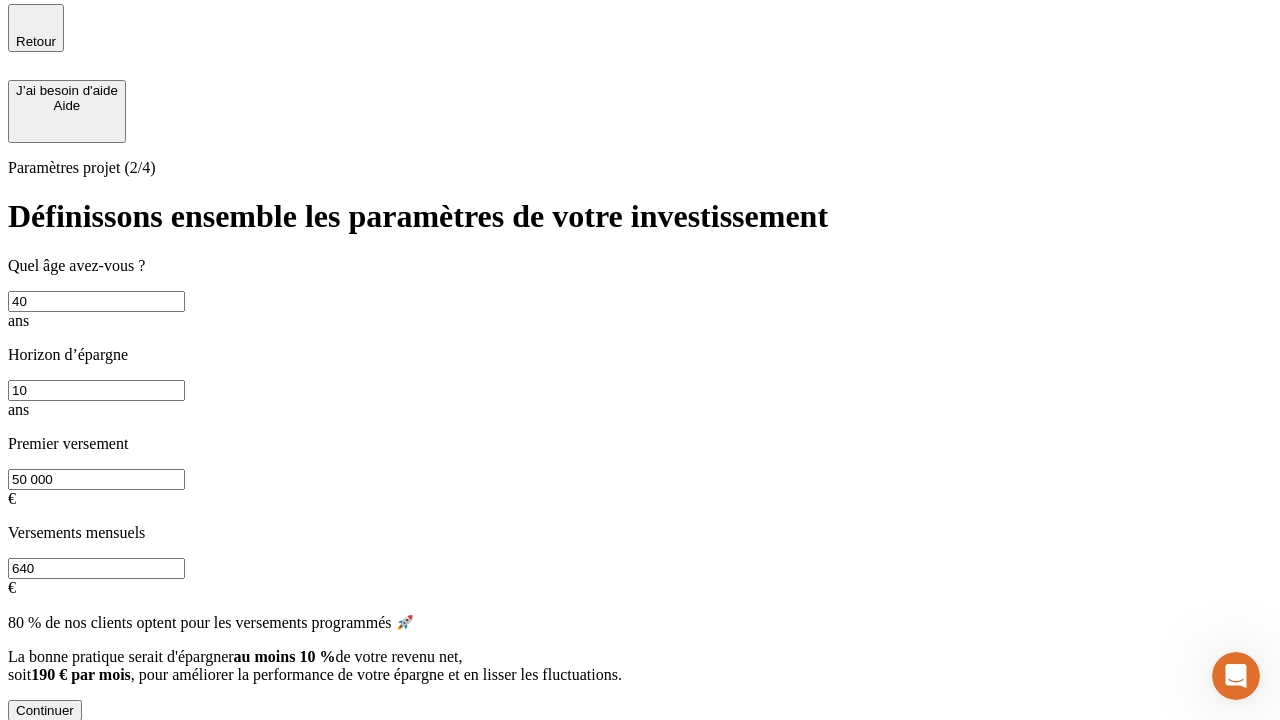 type on "640" 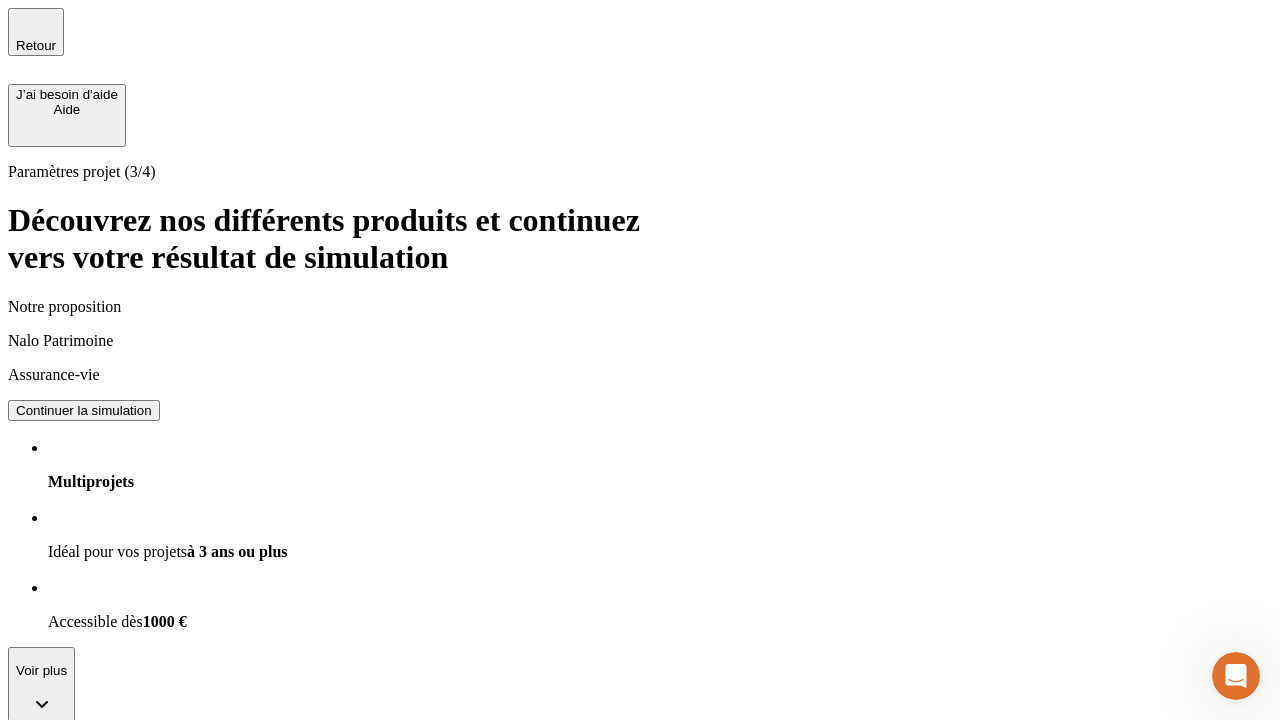 click on "Continuer la simulation" at bounding box center (84, 410) 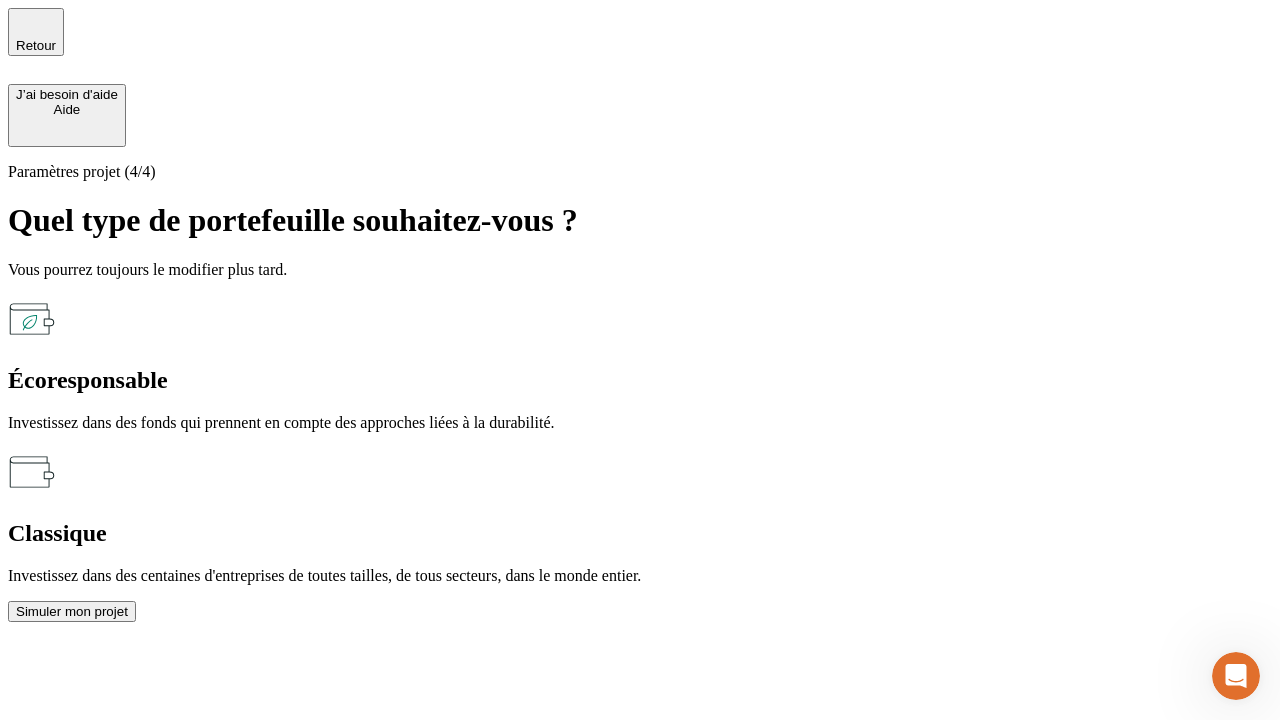 click on "Écoresponsable" at bounding box center (640, 380) 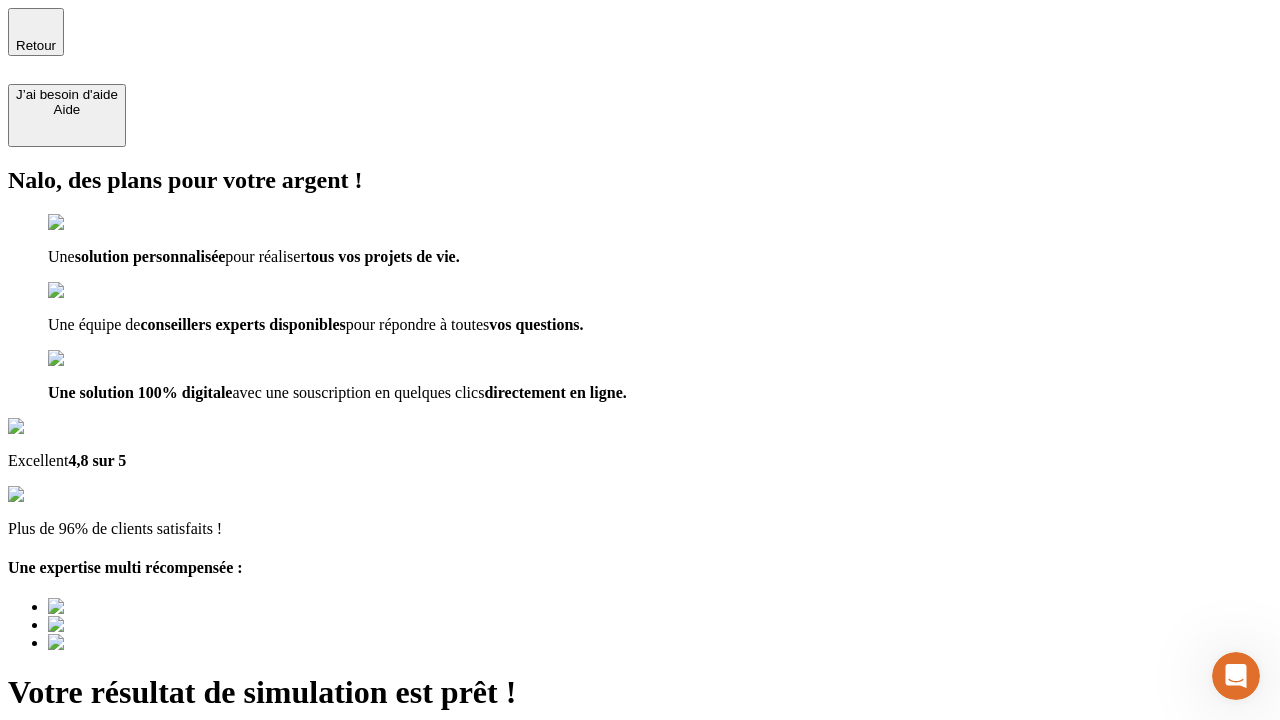 click on "Découvrir ma simulation" at bounding box center (87, 881) 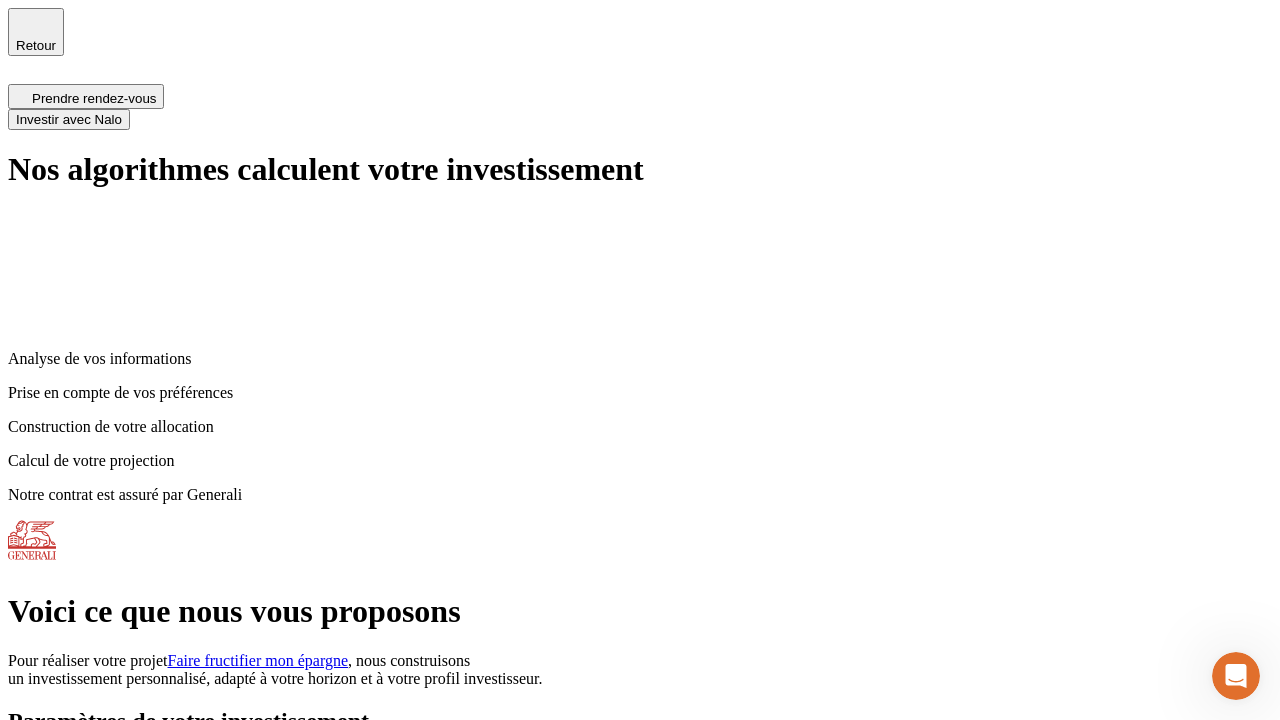 scroll, scrollTop: 8, scrollLeft: 0, axis: vertical 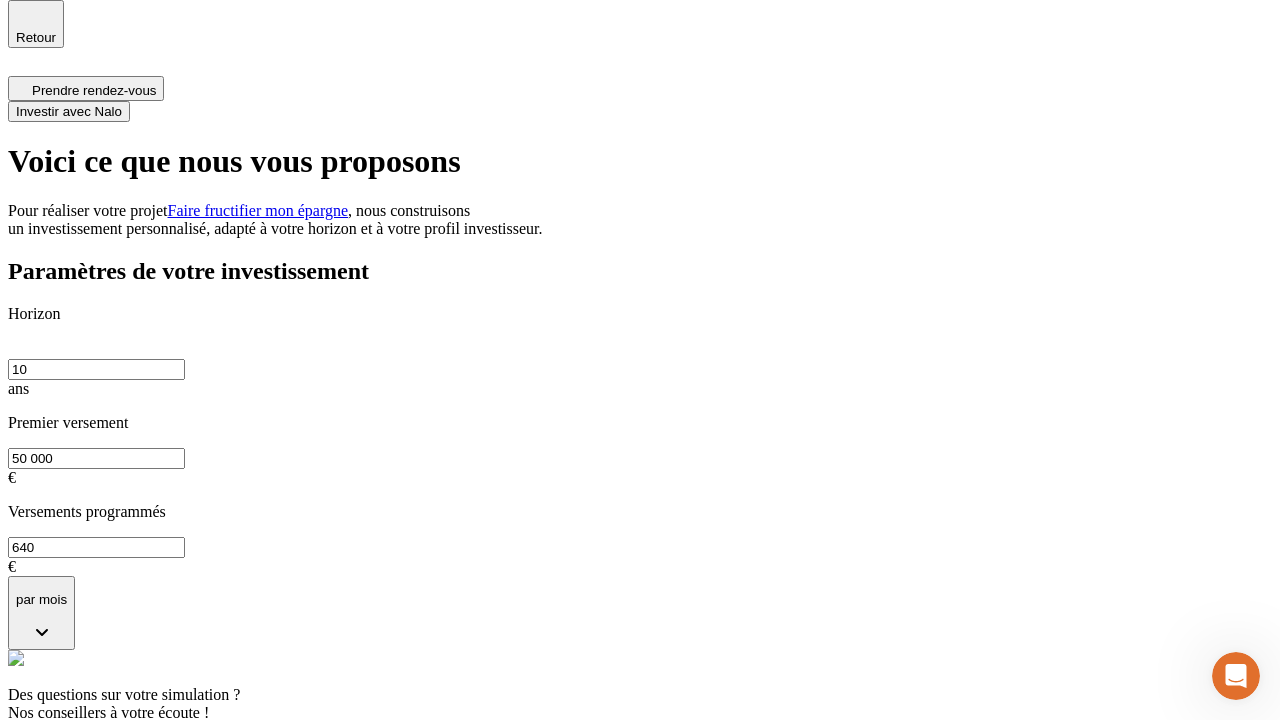 click on "Investir avec Nalo" at bounding box center (69, 111) 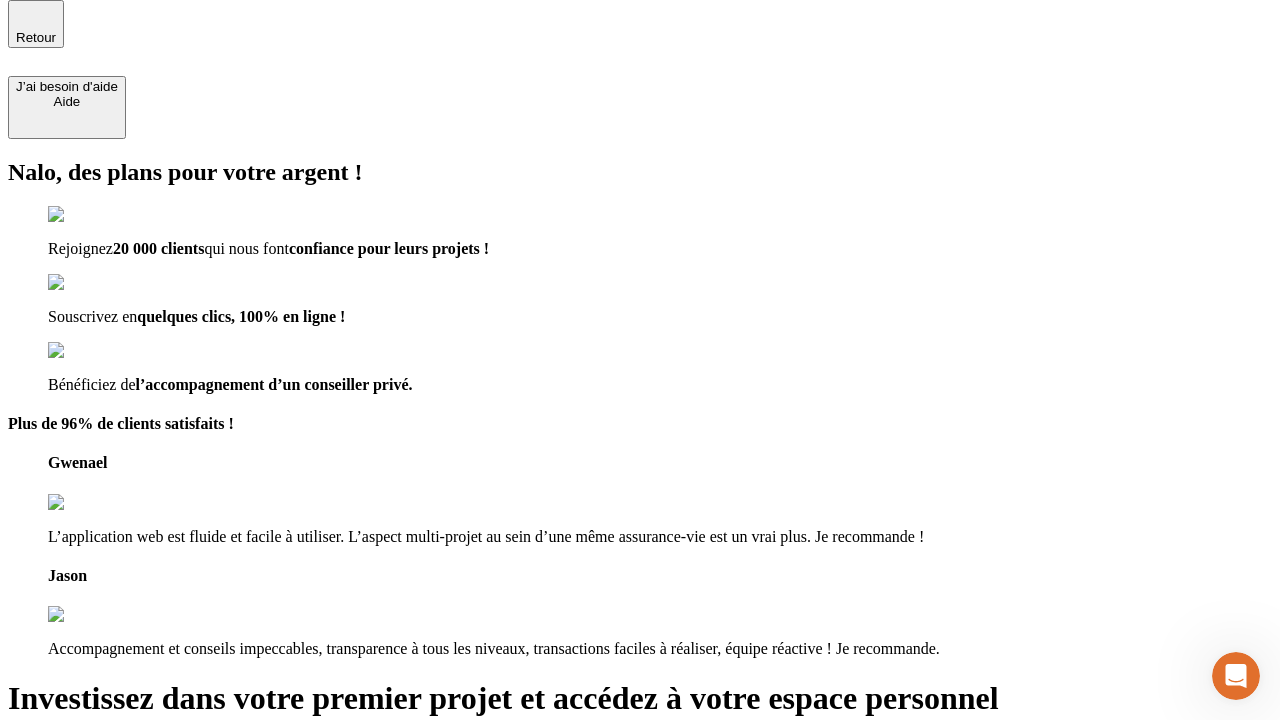 scroll, scrollTop: 0, scrollLeft: 0, axis: both 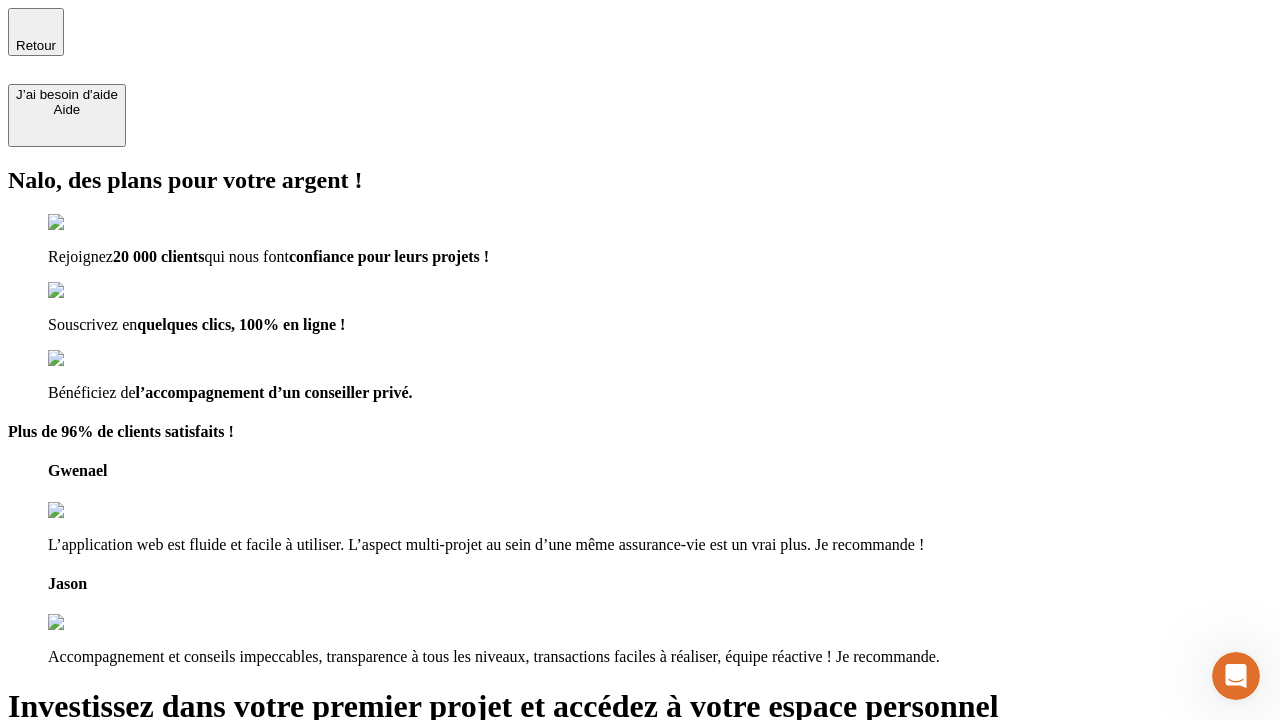 type on "joe@[REDACTED]" 